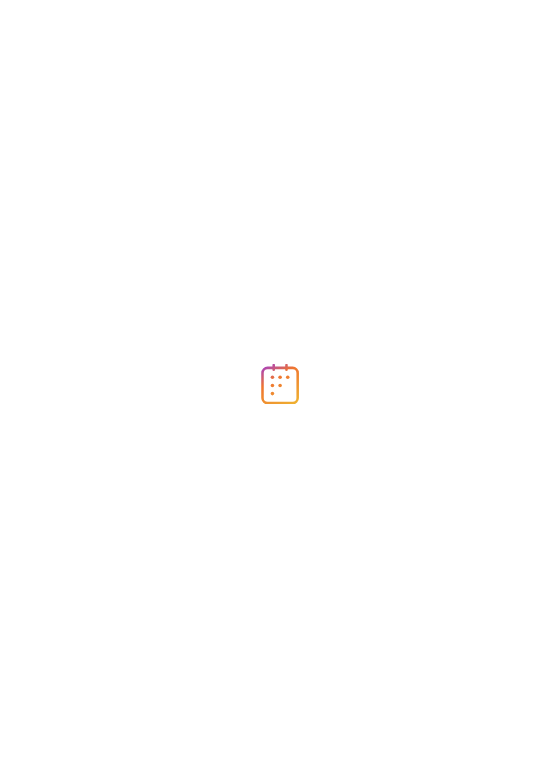 scroll, scrollTop: 0, scrollLeft: 0, axis: both 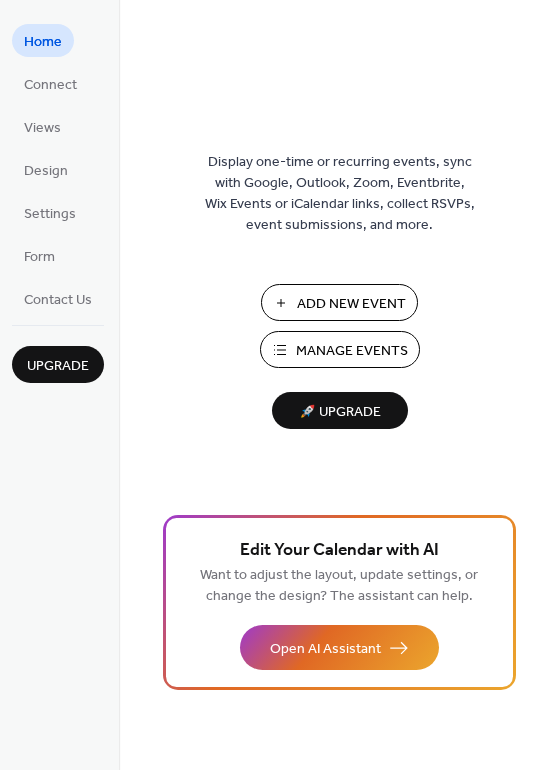 click on "Add New Event" at bounding box center (351, 304) 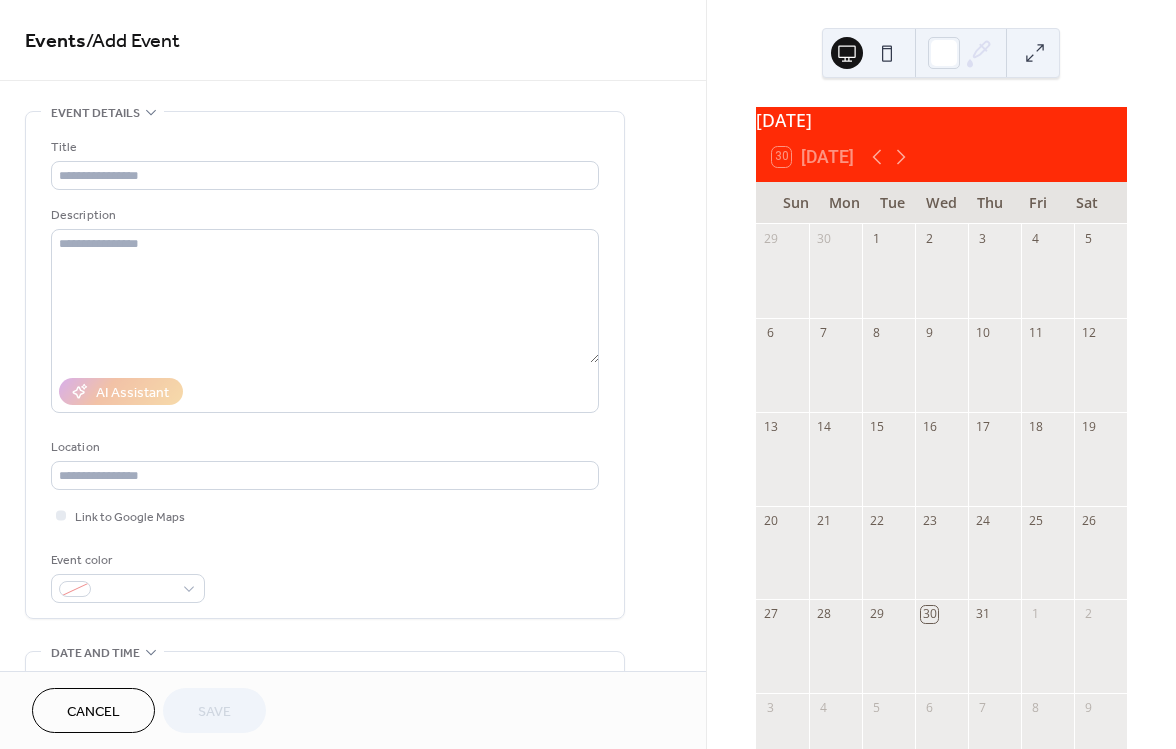 scroll, scrollTop: 0, scrollLeft: 0, axis: both 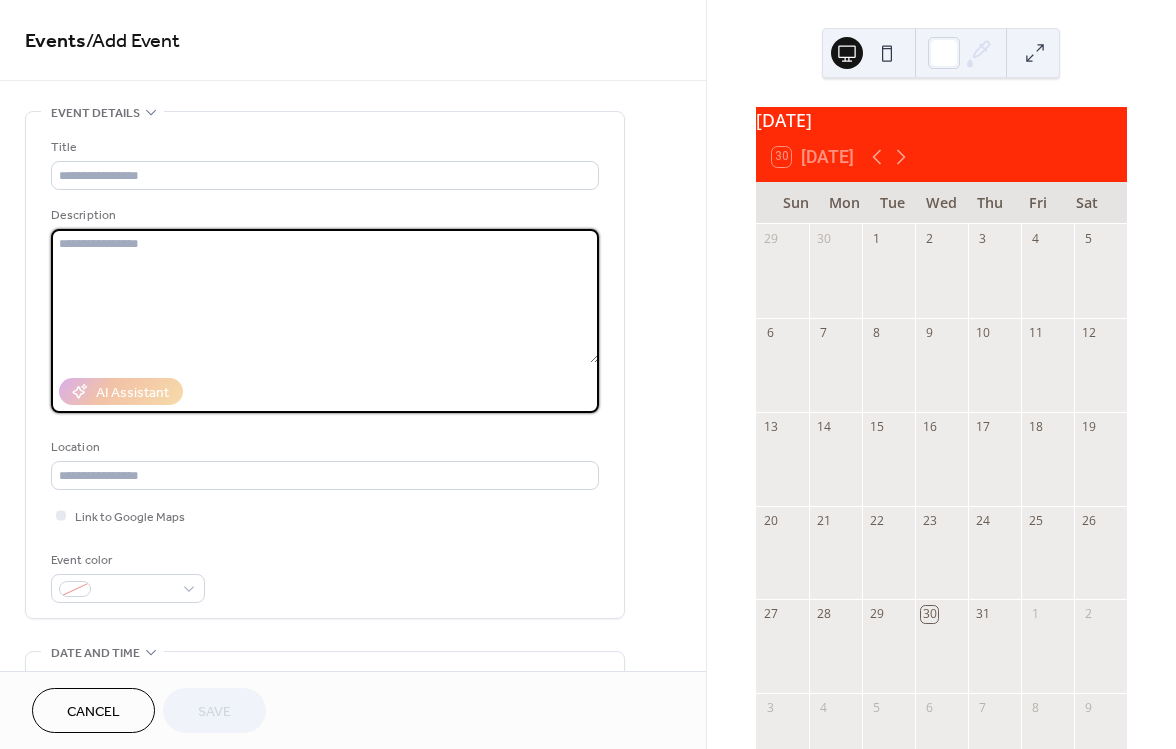 click at bounding box center [325, 296] 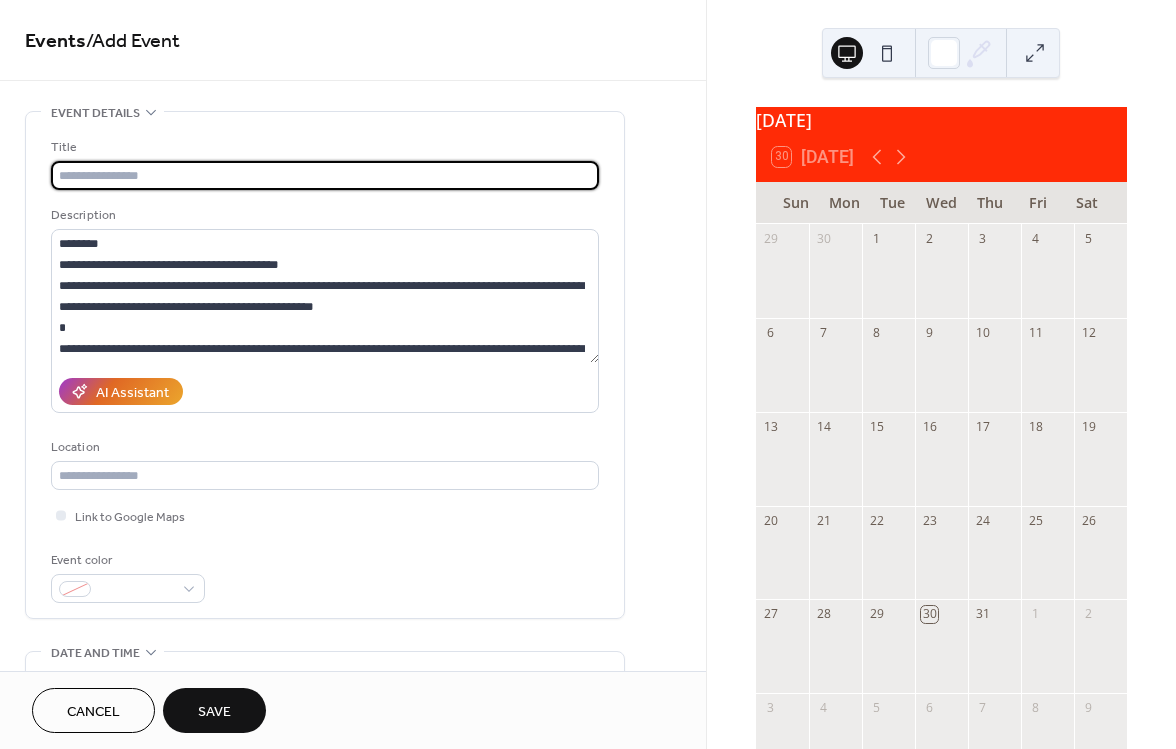 click at bounding box center (325, 175) 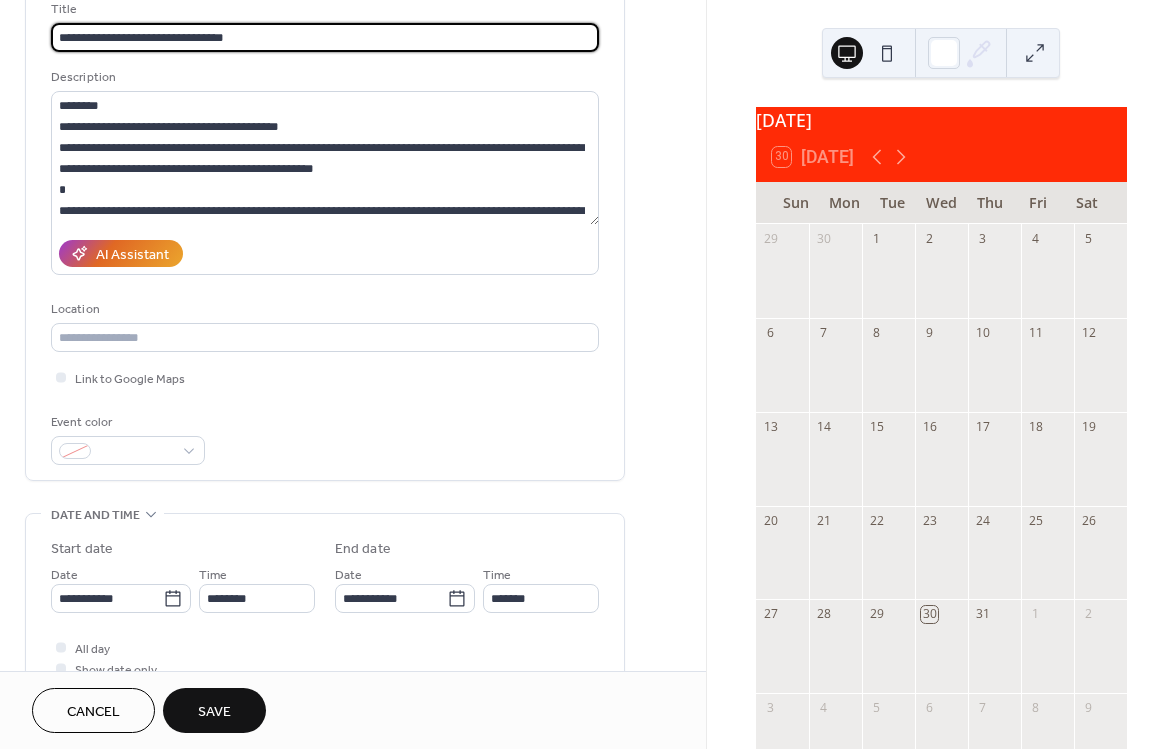 scroll, scrollTop: 139, scrollLeft: 0, axis: vertical 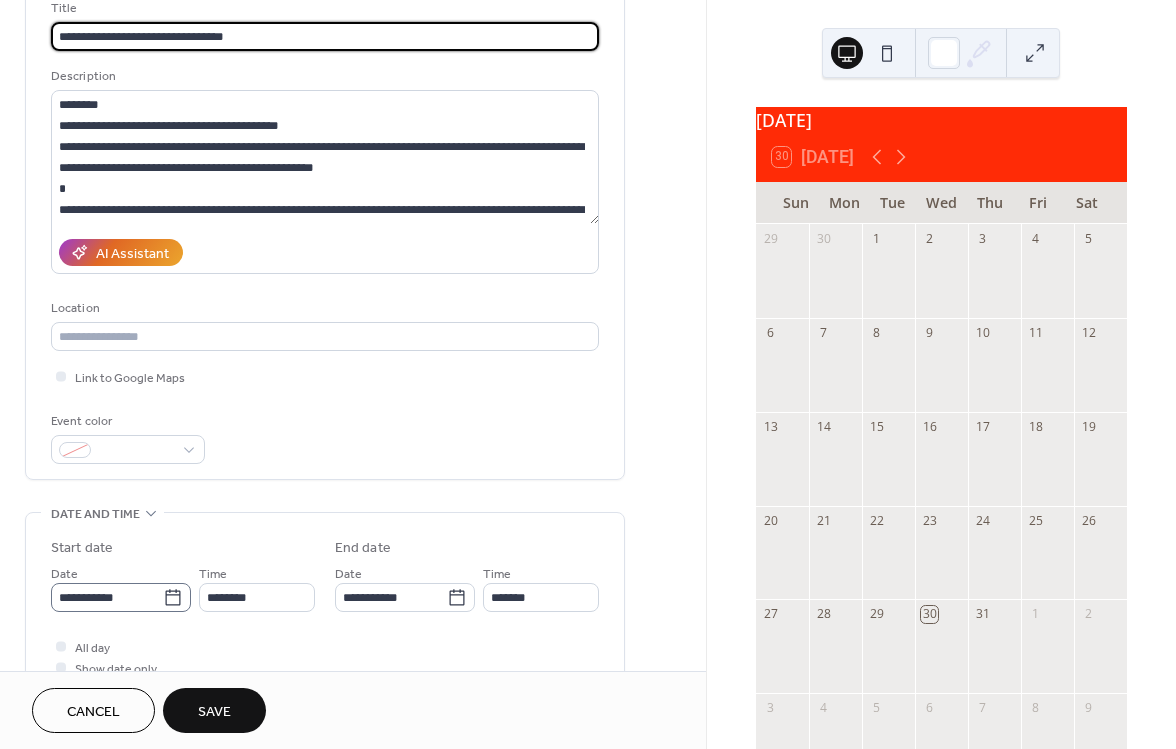 type on "**********" 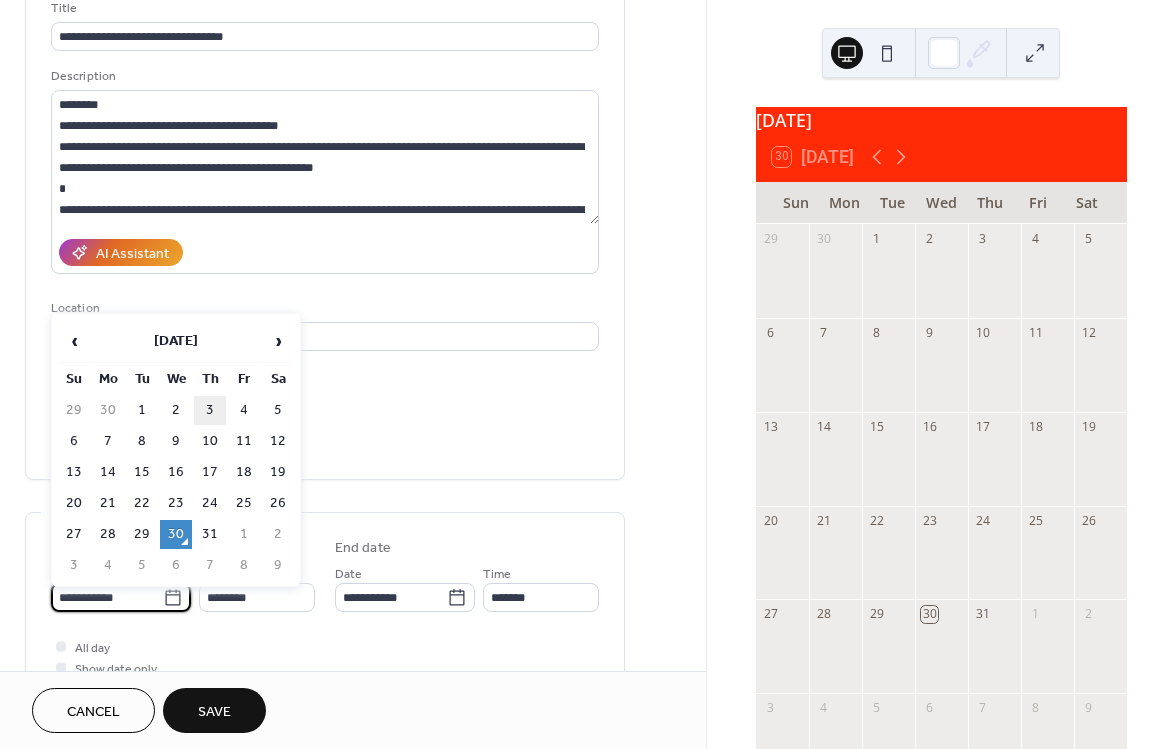 click on "3" at bounding box center [210, 410] 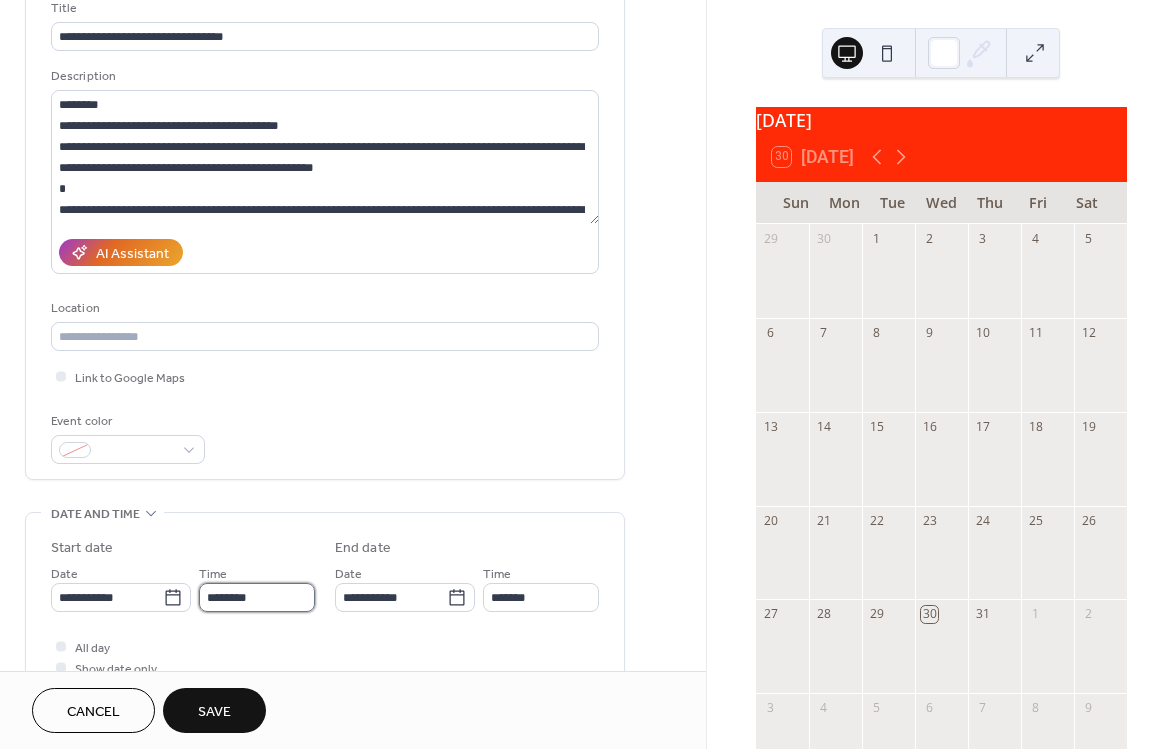 click on "********" at bounding box center (257, 597) 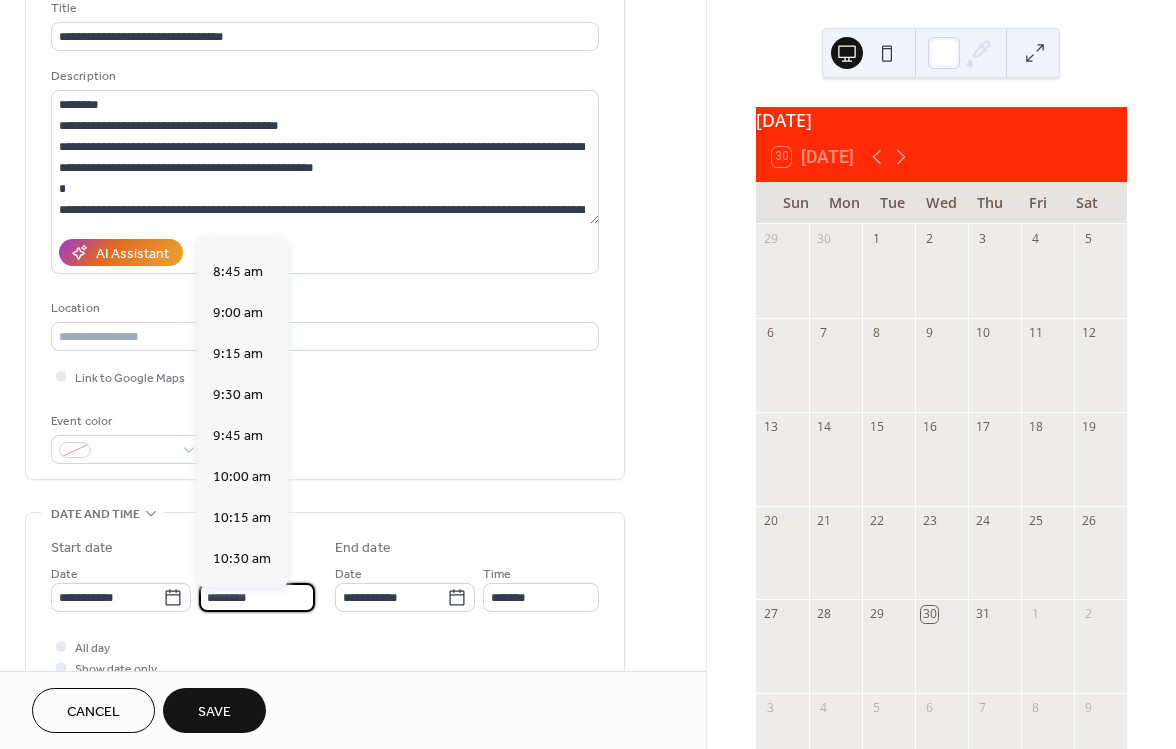 scroll, scrollTop: 1369, scrollLeft: 0, axis: vertical 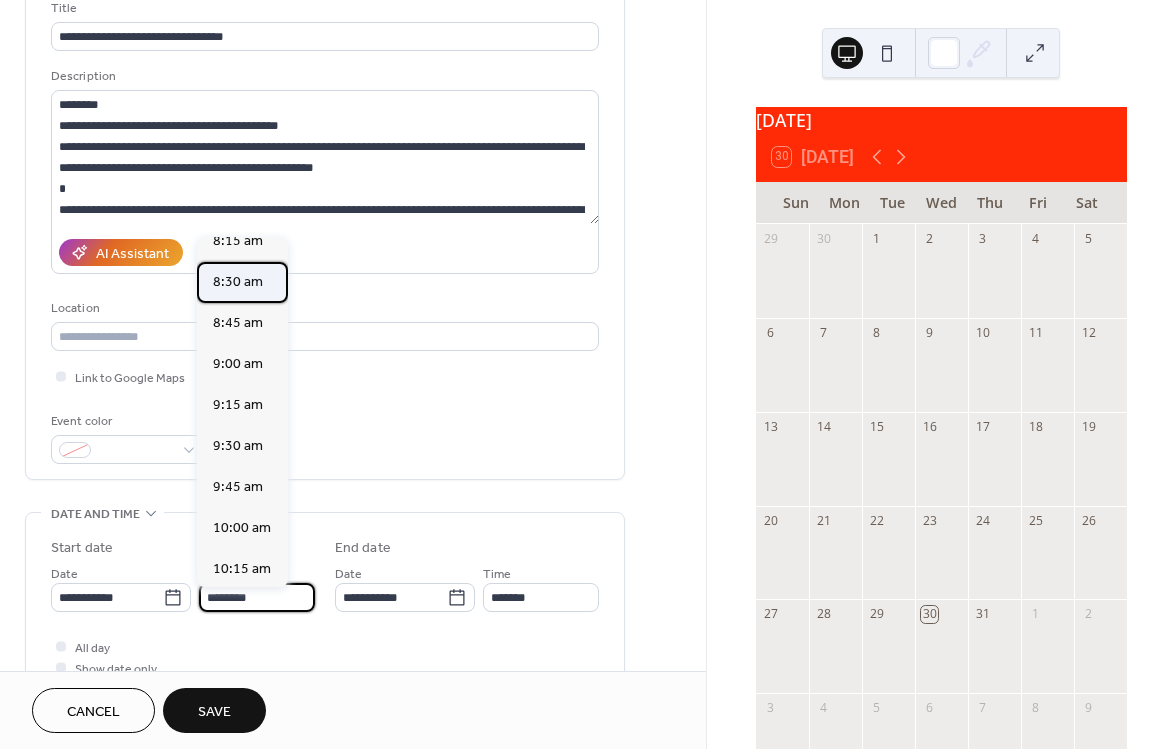 click on "8:30 am" at bounding box center (238, 282) 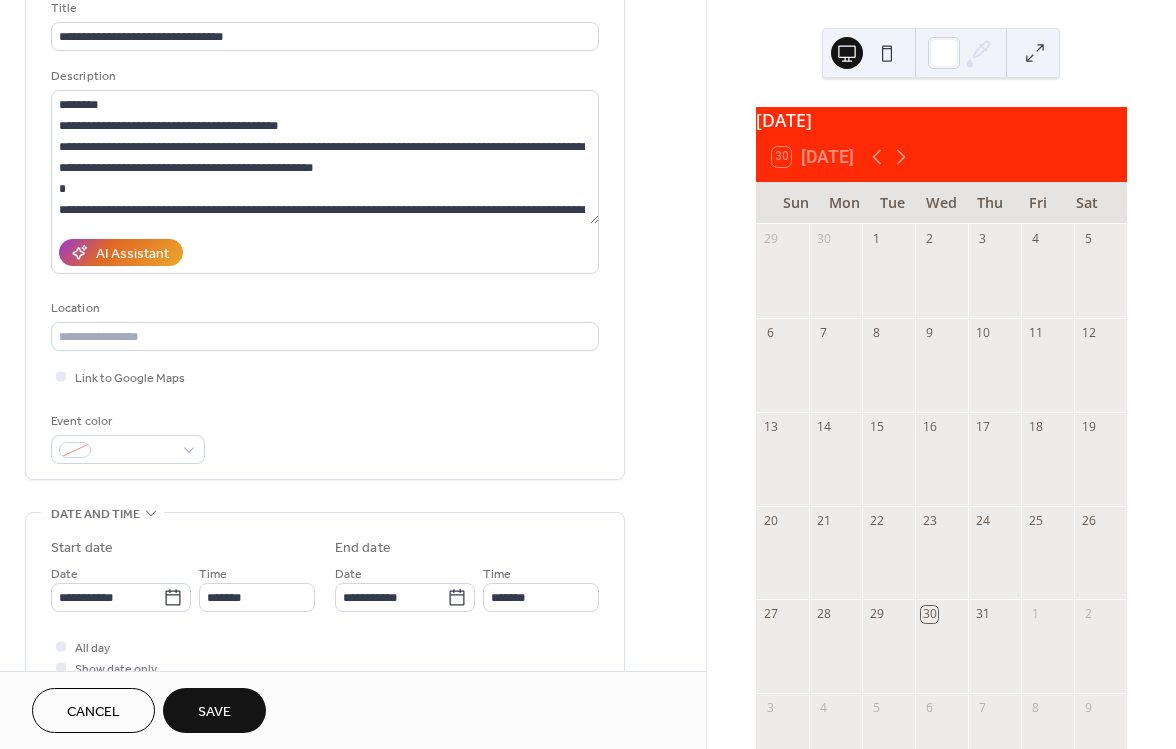 type on "*******" 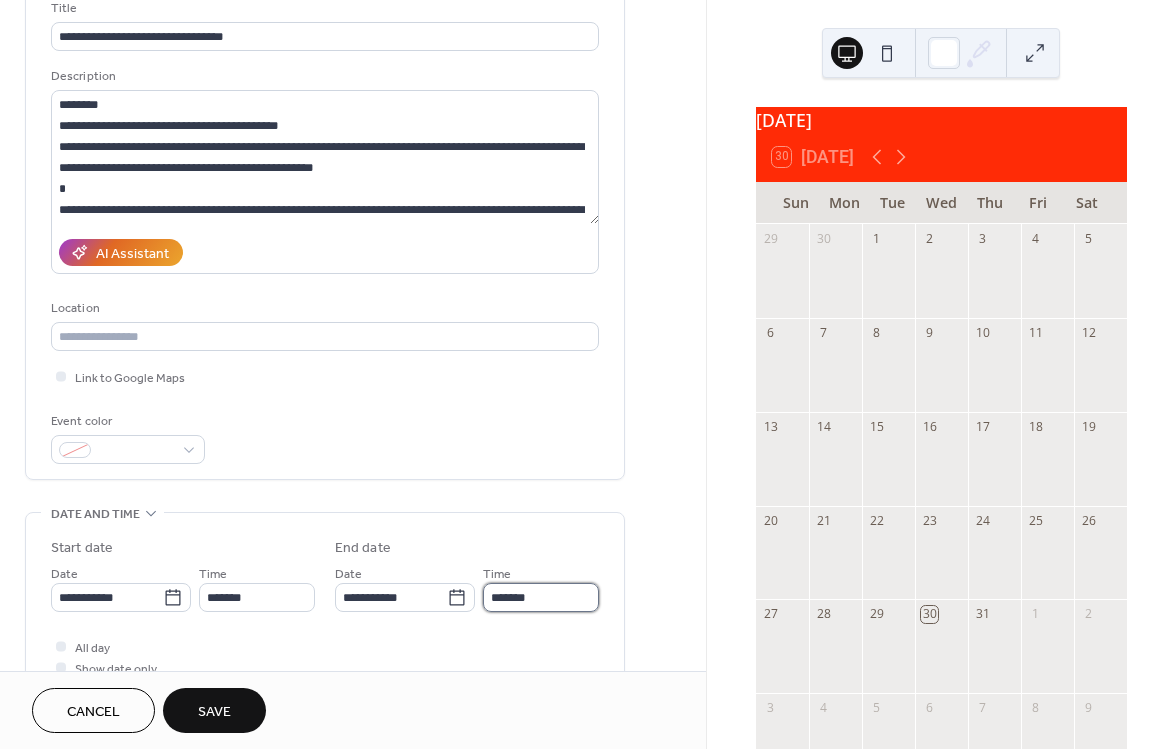 click on "*******" at bounding box center [541, 597] 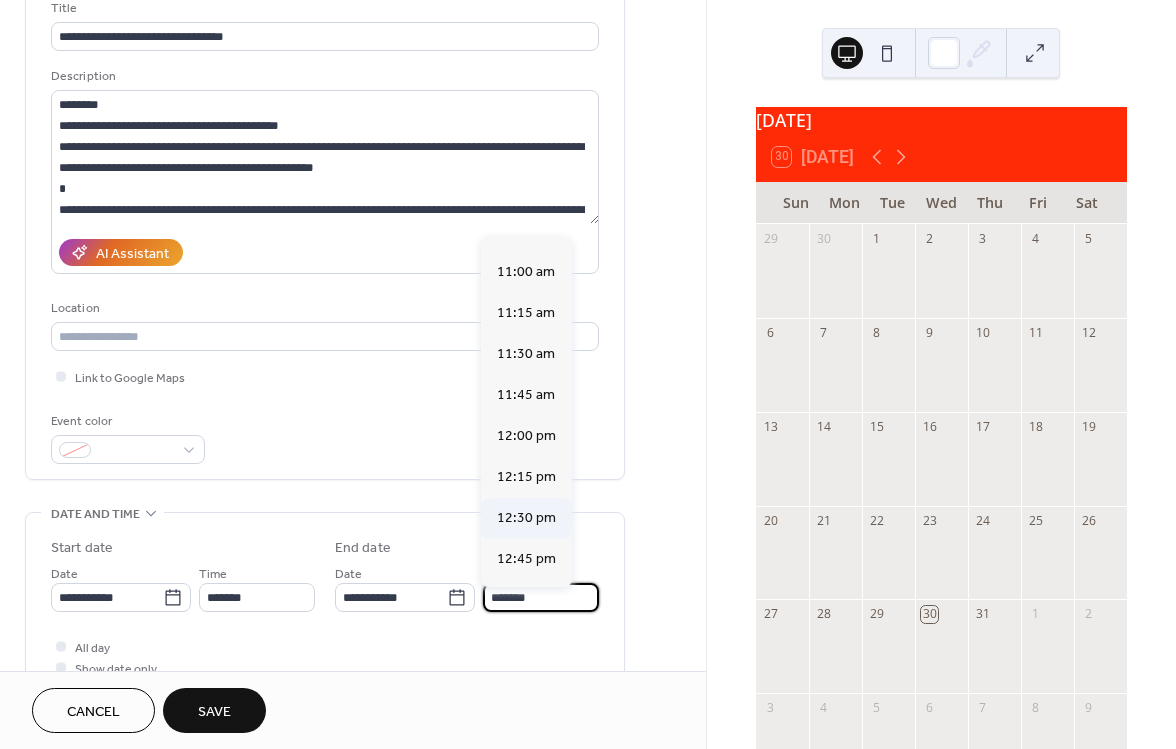 scroll, scrollTop: 367, scrollLeft: 0, axis: vertical 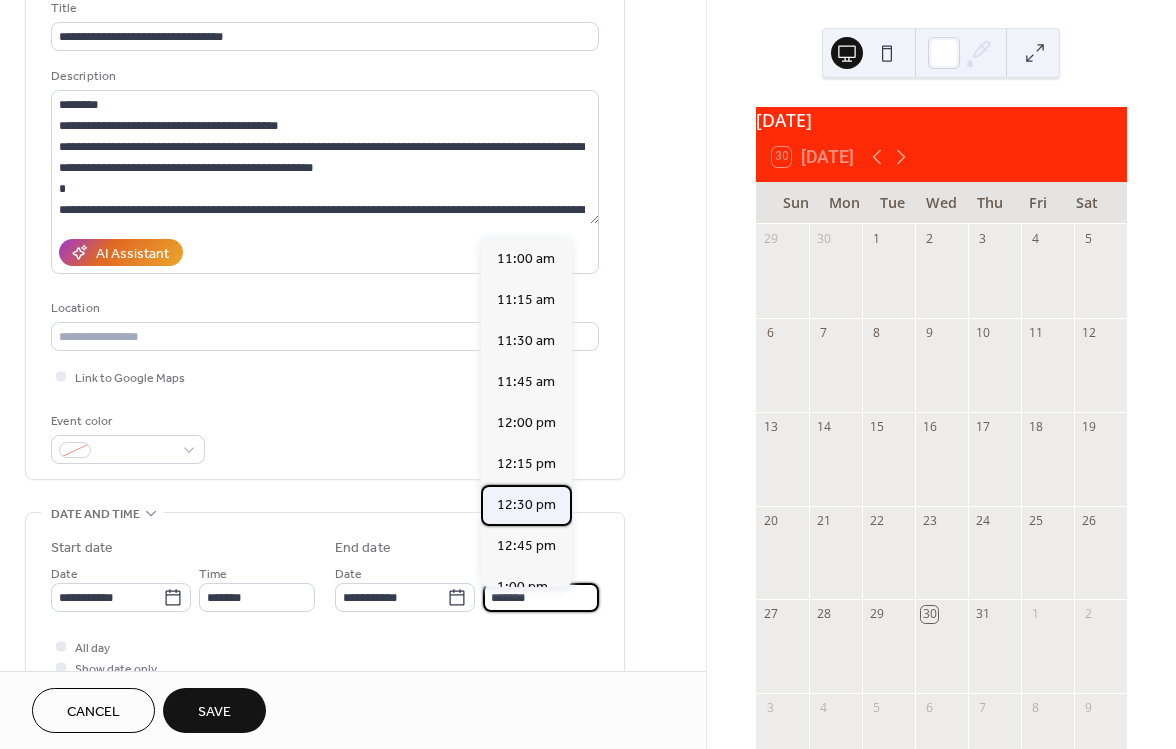 click on "12:30 pm" at bounding box center [526, 505] 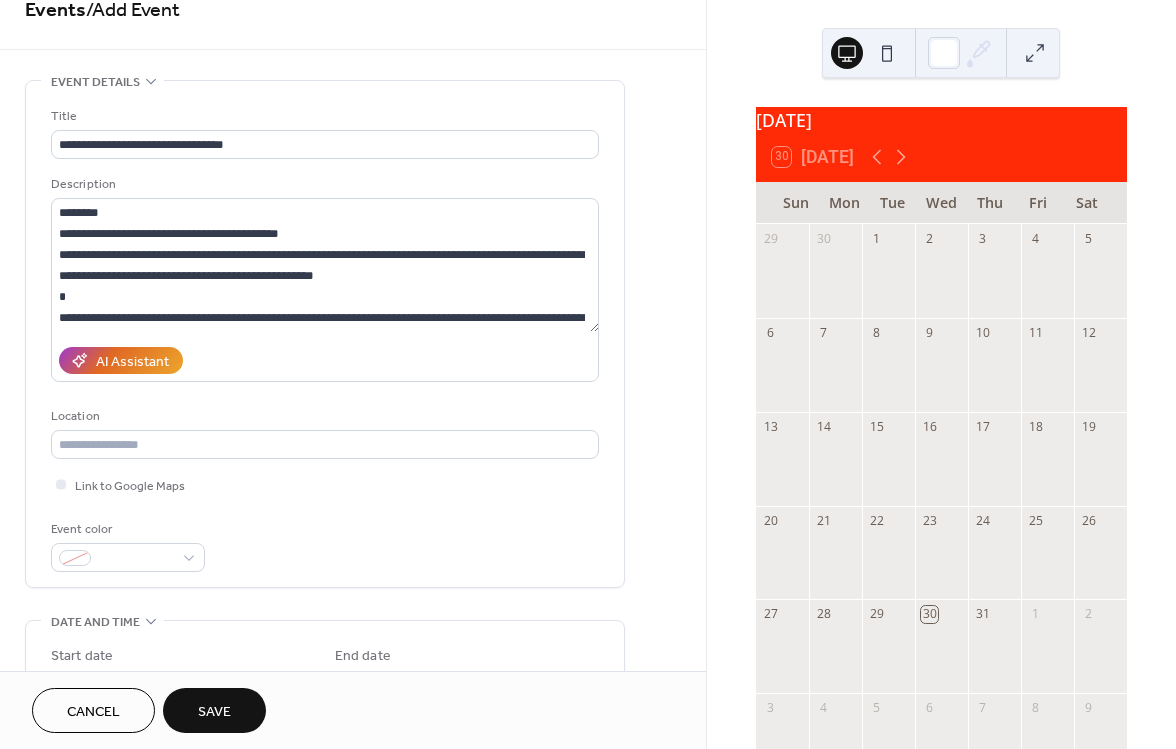 scroll, scrollTop: 28, scrollLeft: 0, axis: vertical 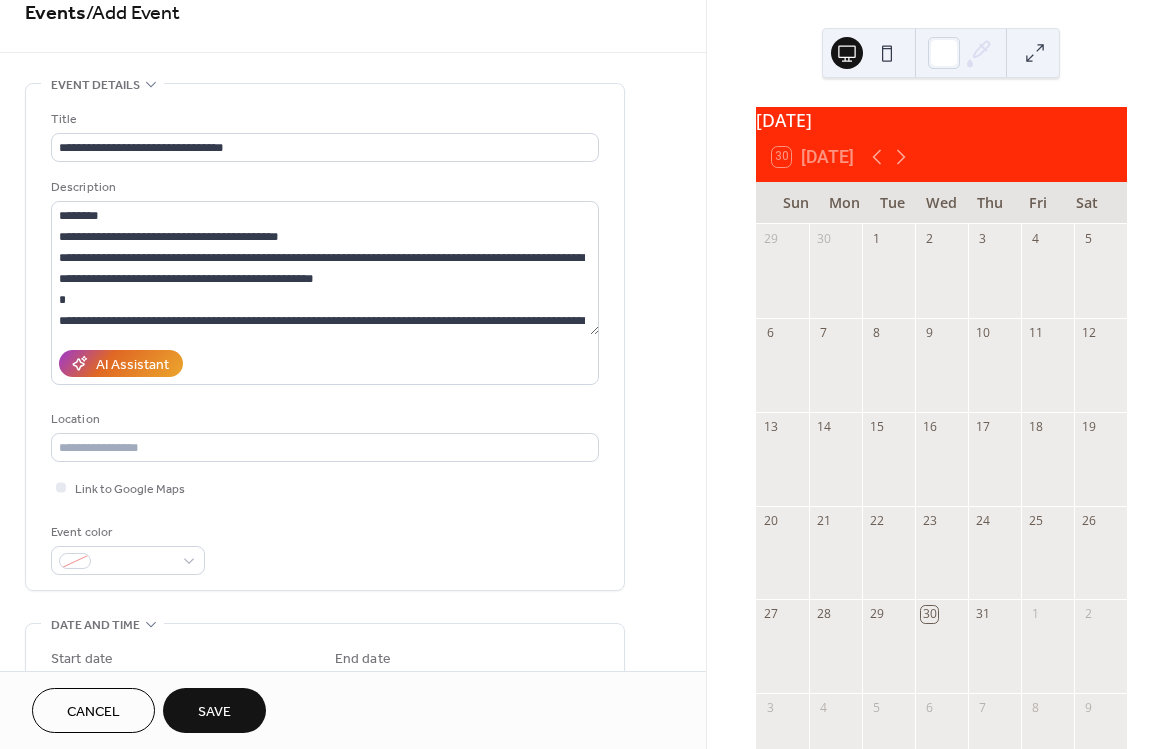 click on "Save" at bounding box center [214, 712] 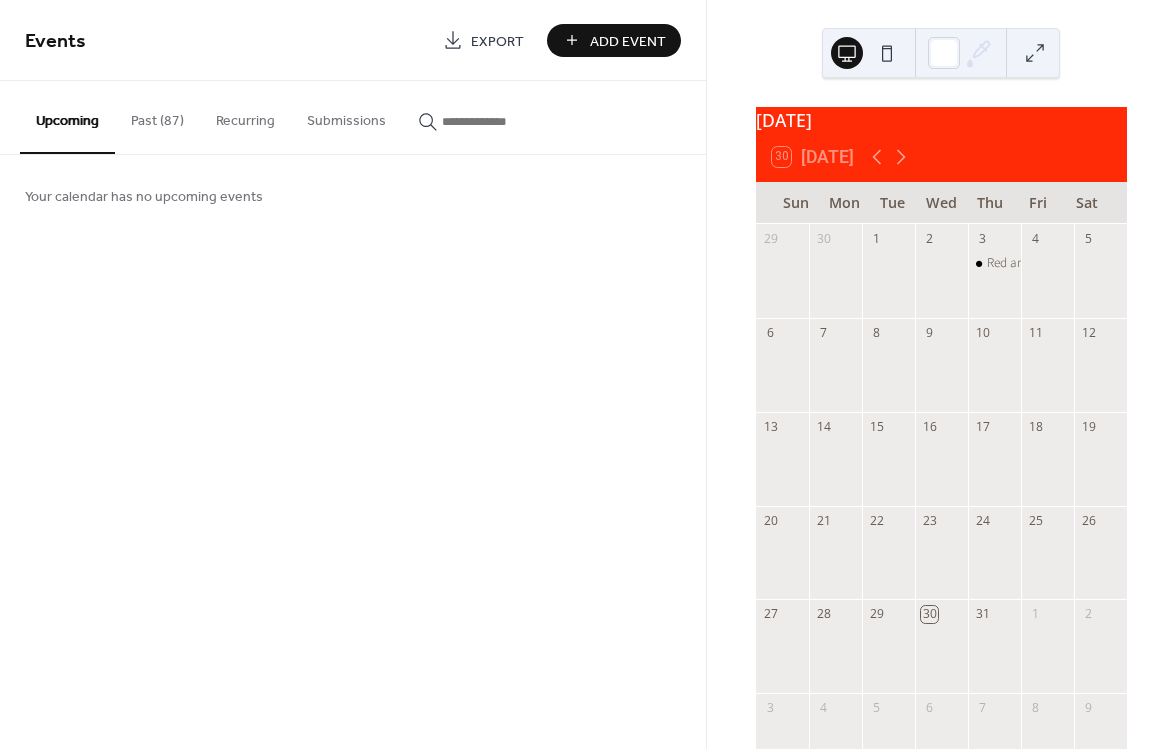 click at bounding box center (994, 376) 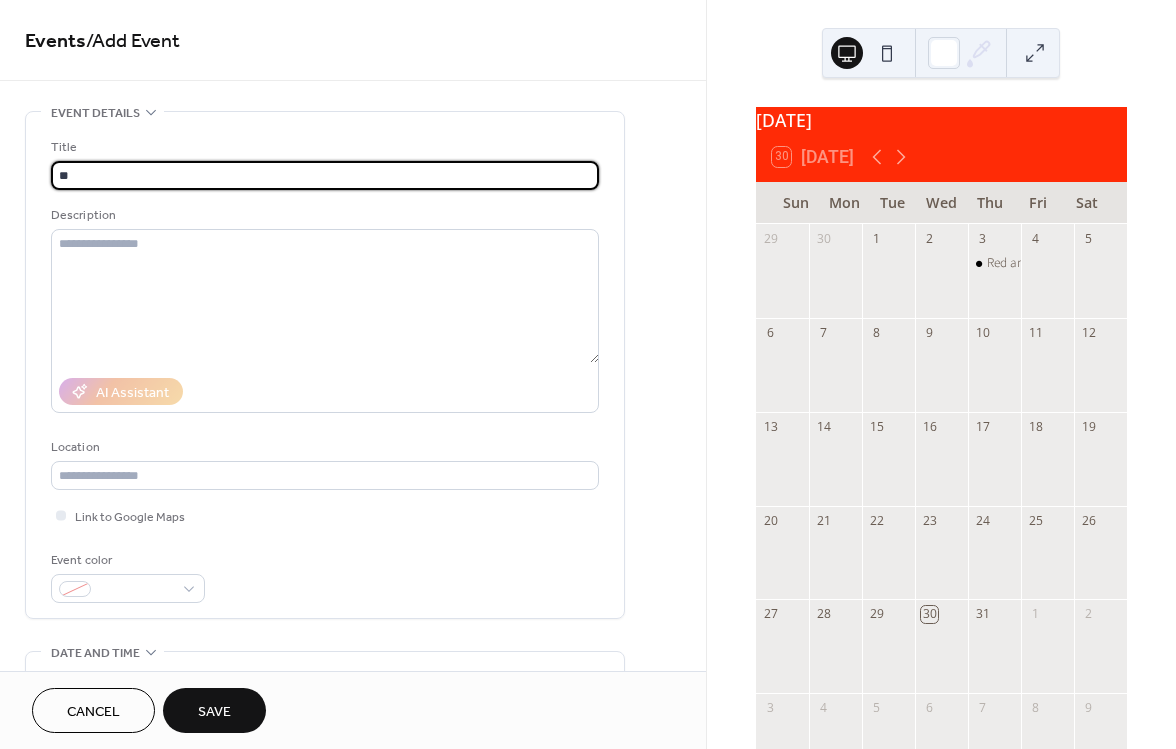 type on "*" 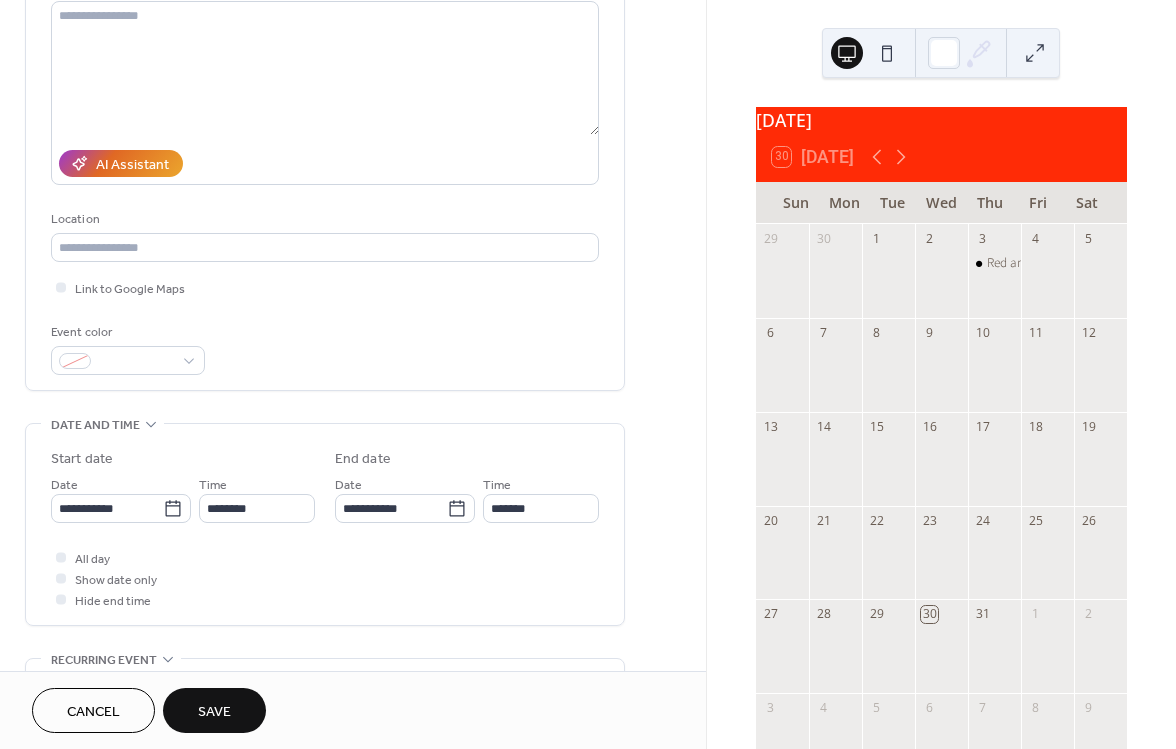 scroll, scrollTop: 238, scrollLeft: 0, axis: vertical 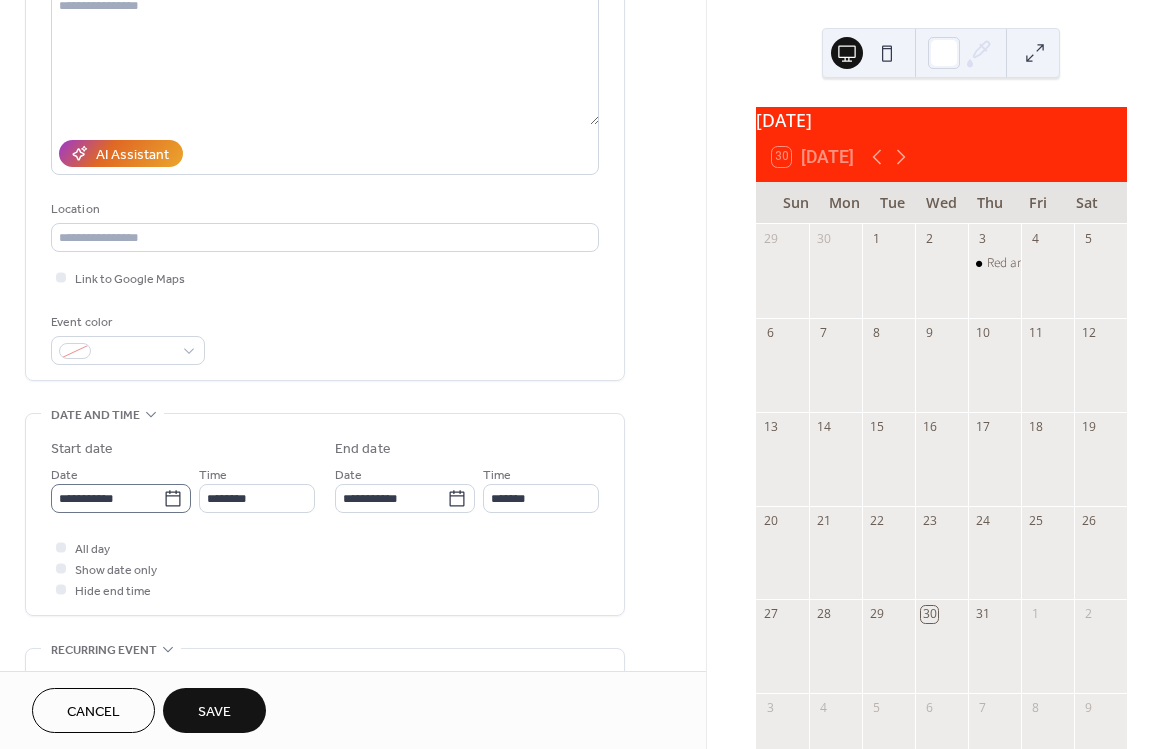 type on "**********" 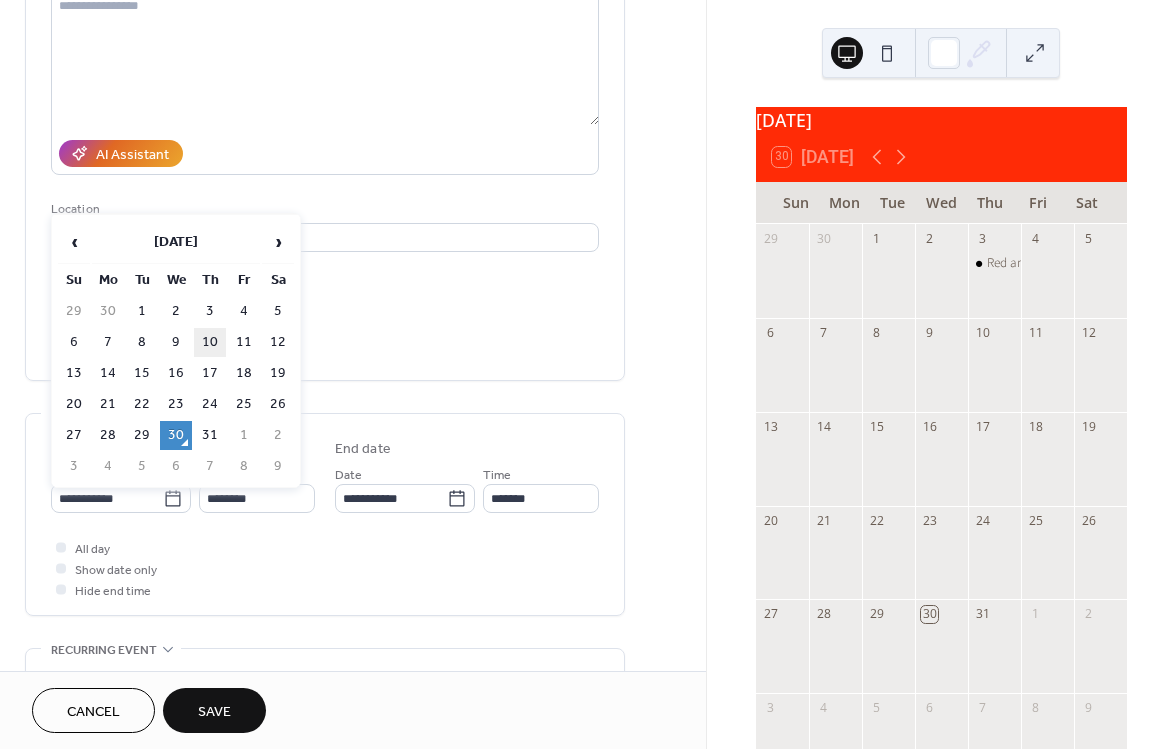 click on "10" at bounding box center [210, 342] 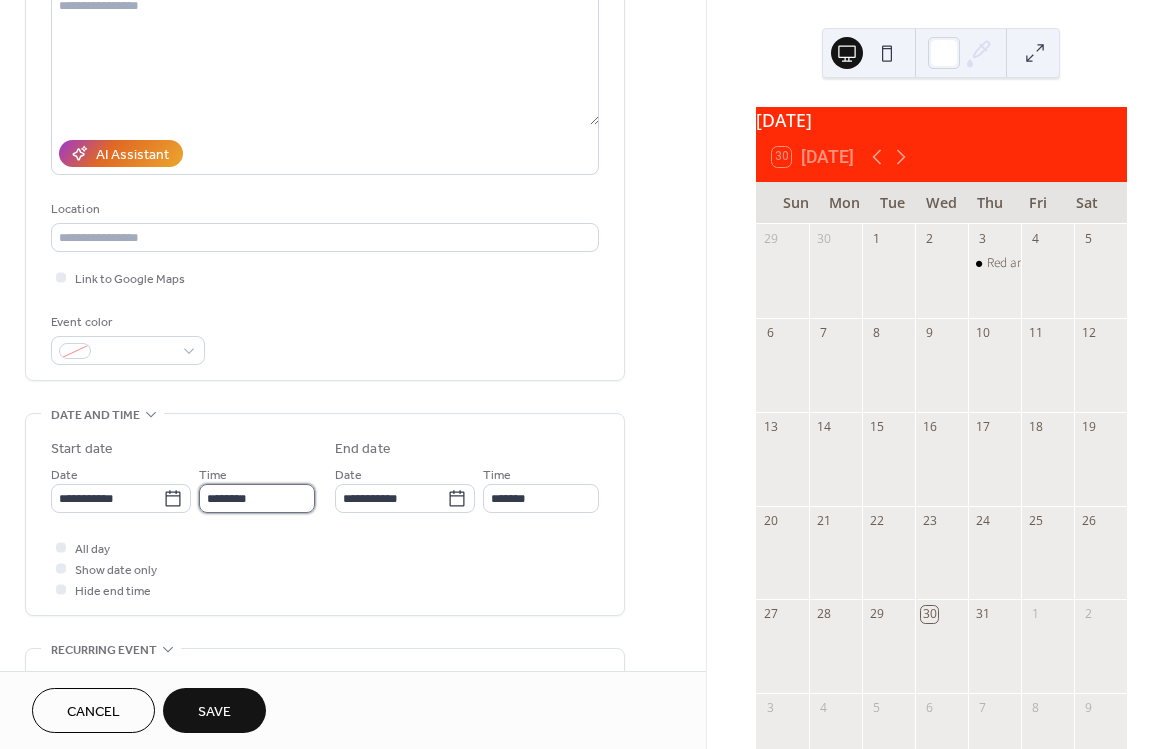 click on "********" at bounding box center (257, 498) 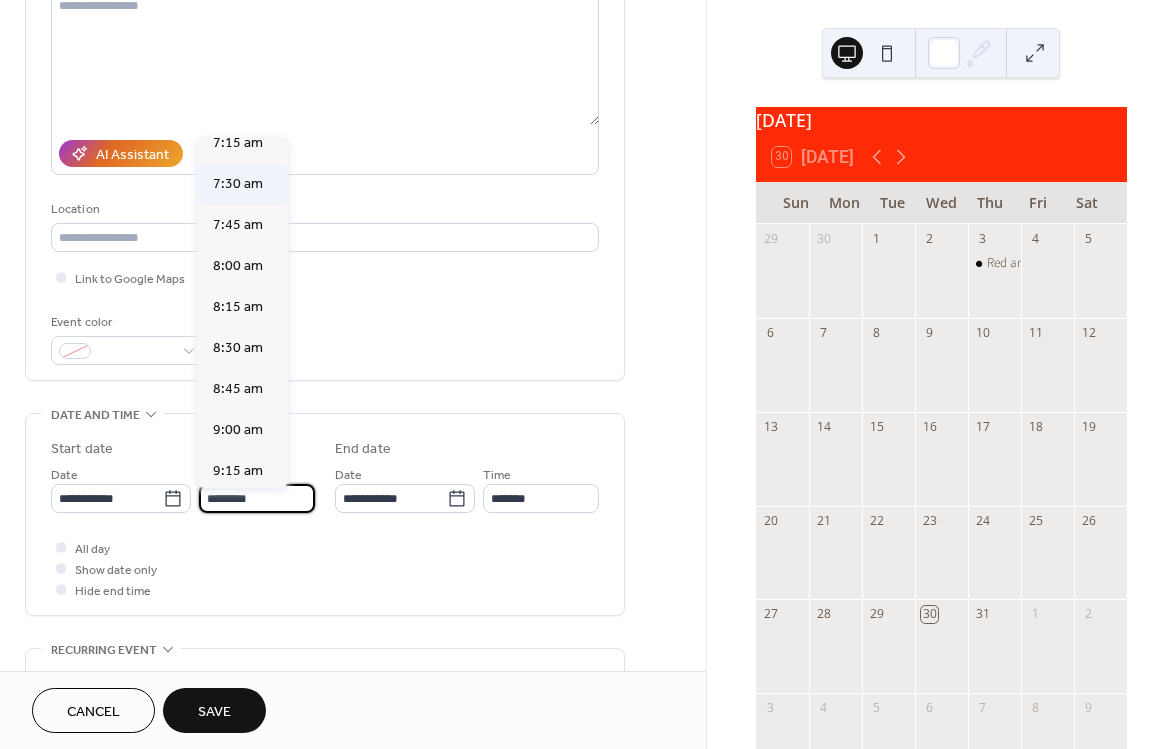 scroll, scrollTop: 1085, scrollLeft: 0, axis: vertical 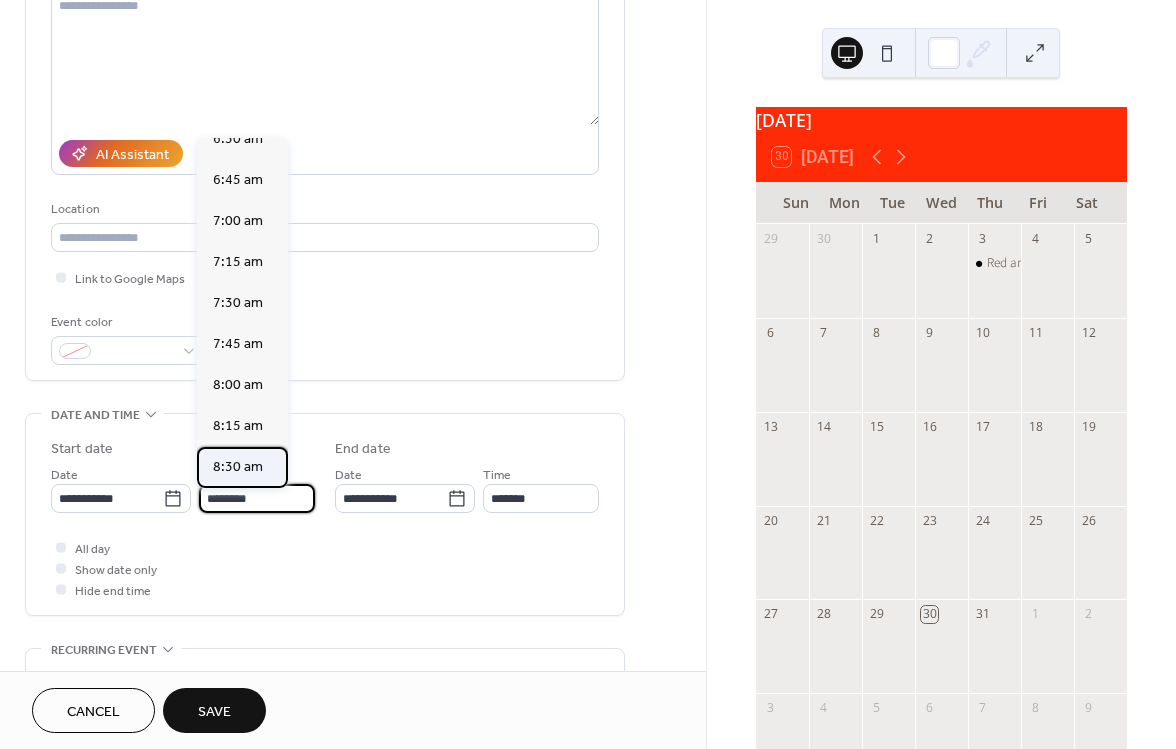 click on "8:30 am" at bounding box center [238, 467] 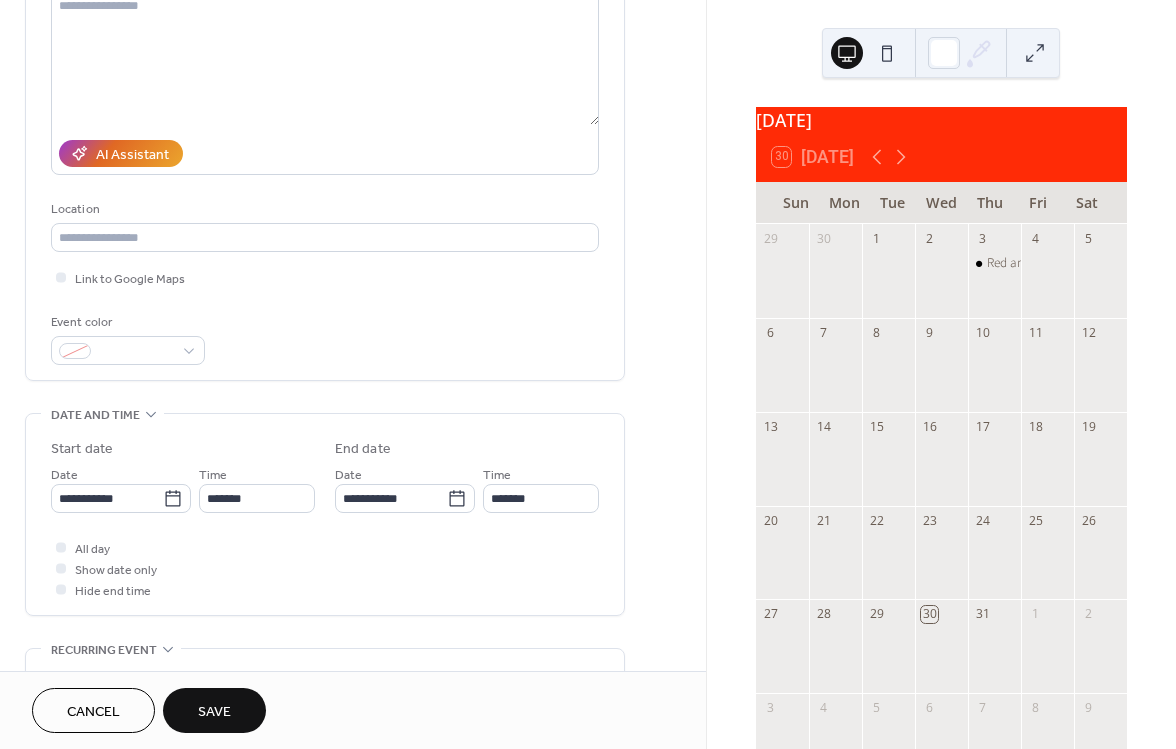 type on "*******" 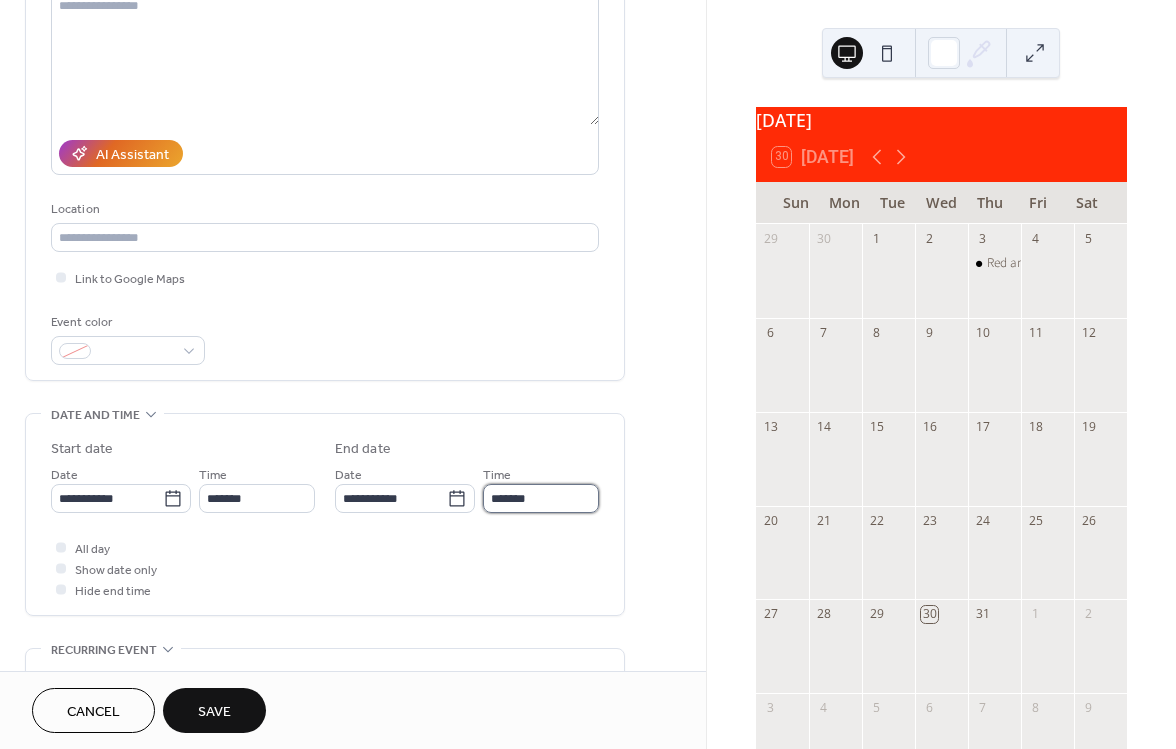 click on "*******" at bounding box center (541, 498) 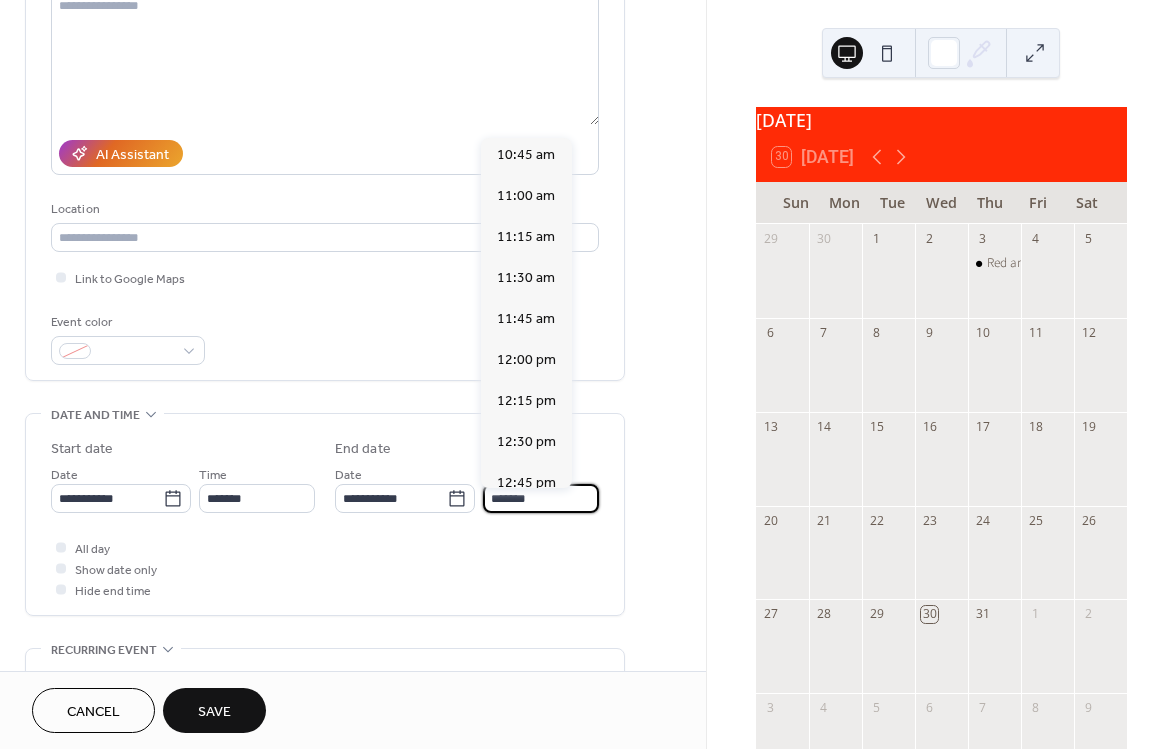scroll, scrollTop: 429, scrollLeft: 0, axis: vertical 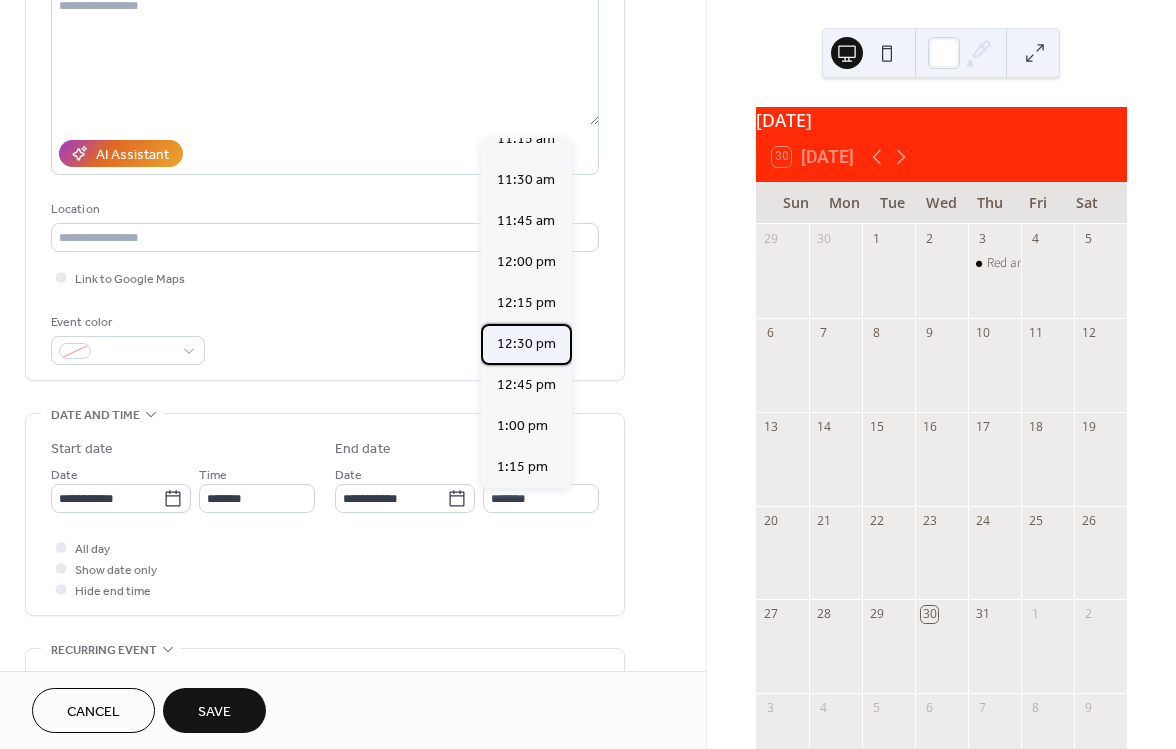 click on "12:30 pm" at bounding box center (526, 344) 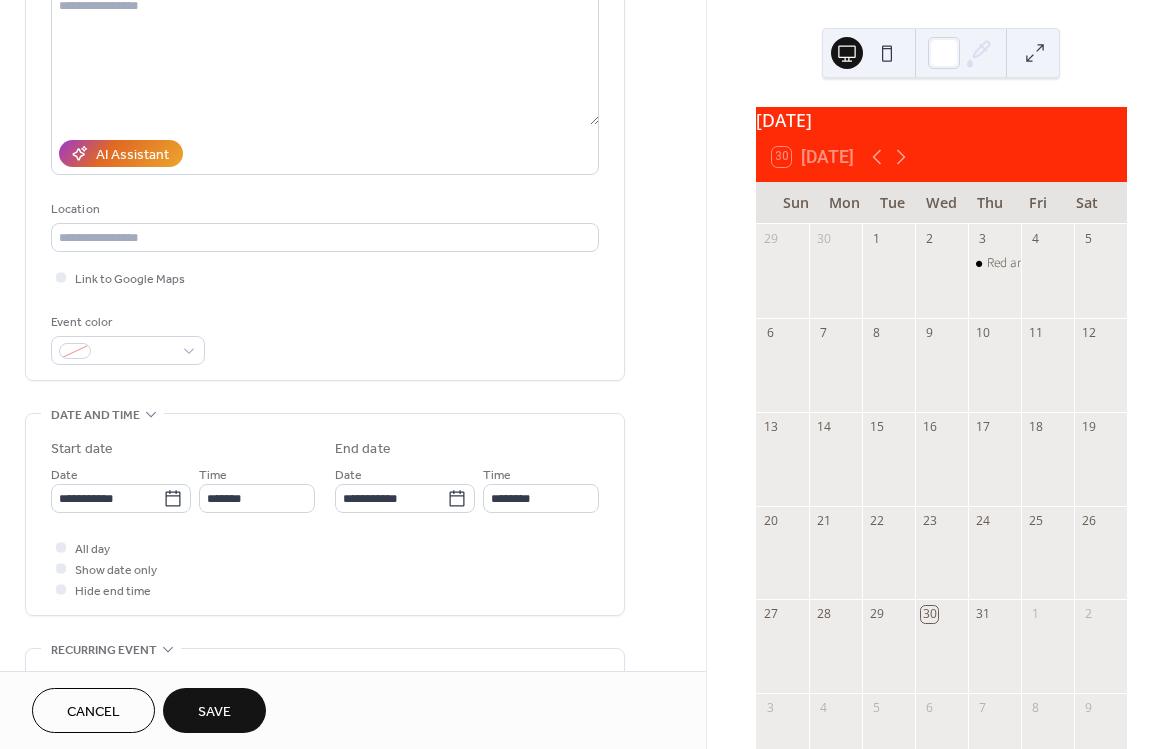 click on "Save" at bounding box center [214, 712] 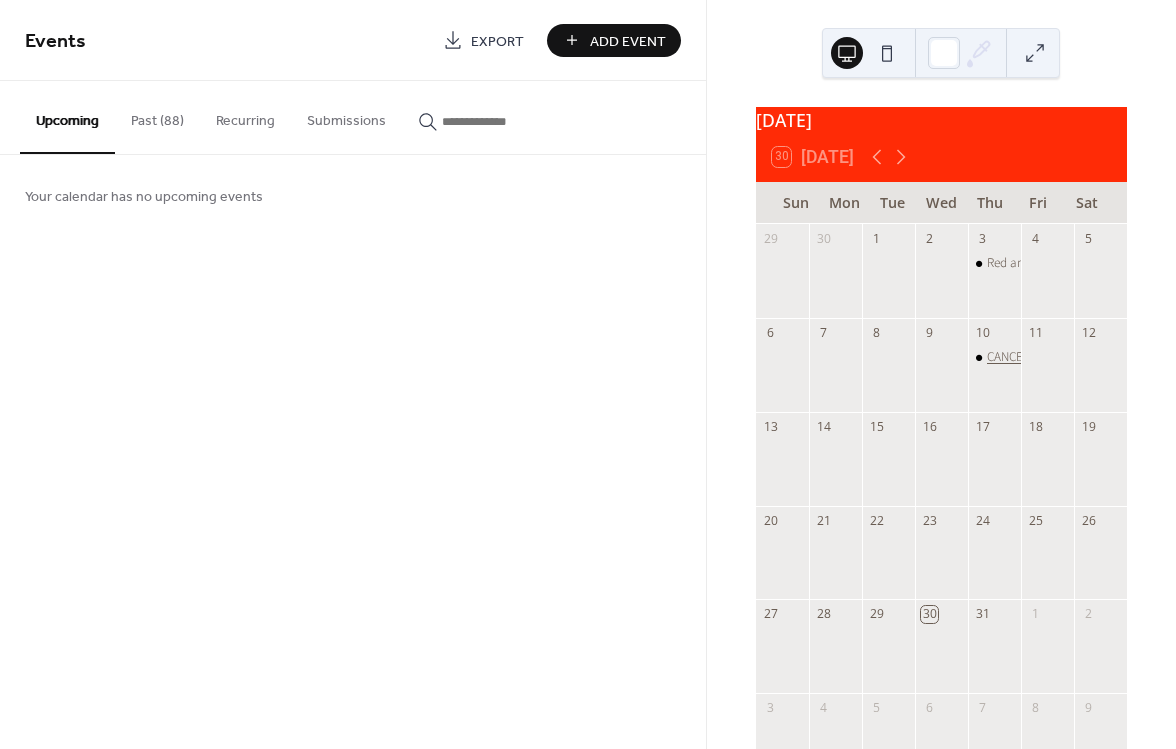 click on "CANCELLATION DUE TO RAIN" at bounding box center [1064, 357] 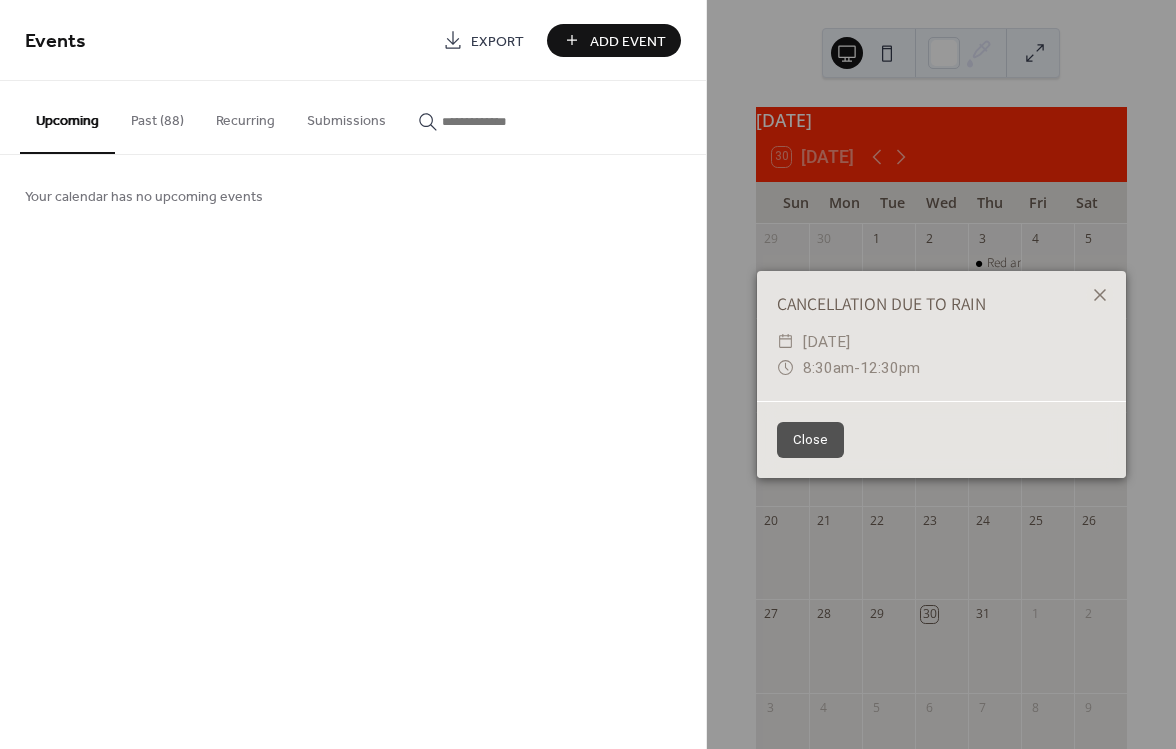 click on "CANCELLATION DUE TO RAIN" at bounding box center (941, 304) 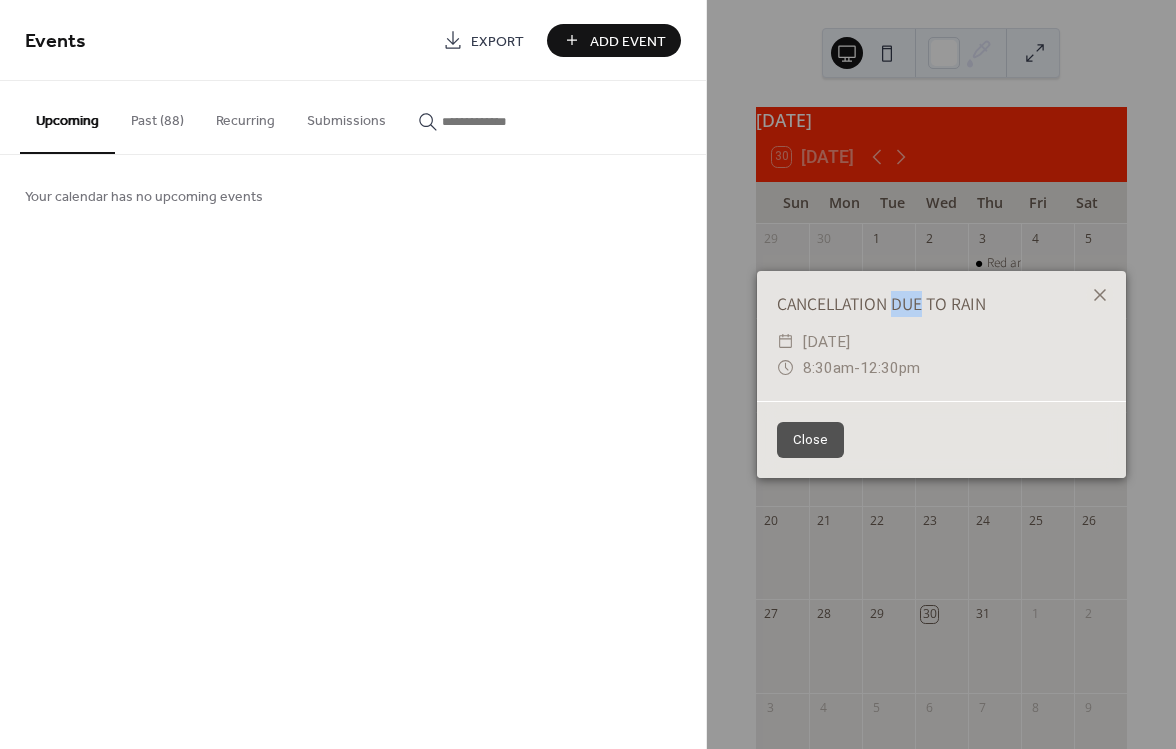 click on "CANCELLATION DUE TO RAIN" at bounding box center [941, 304] 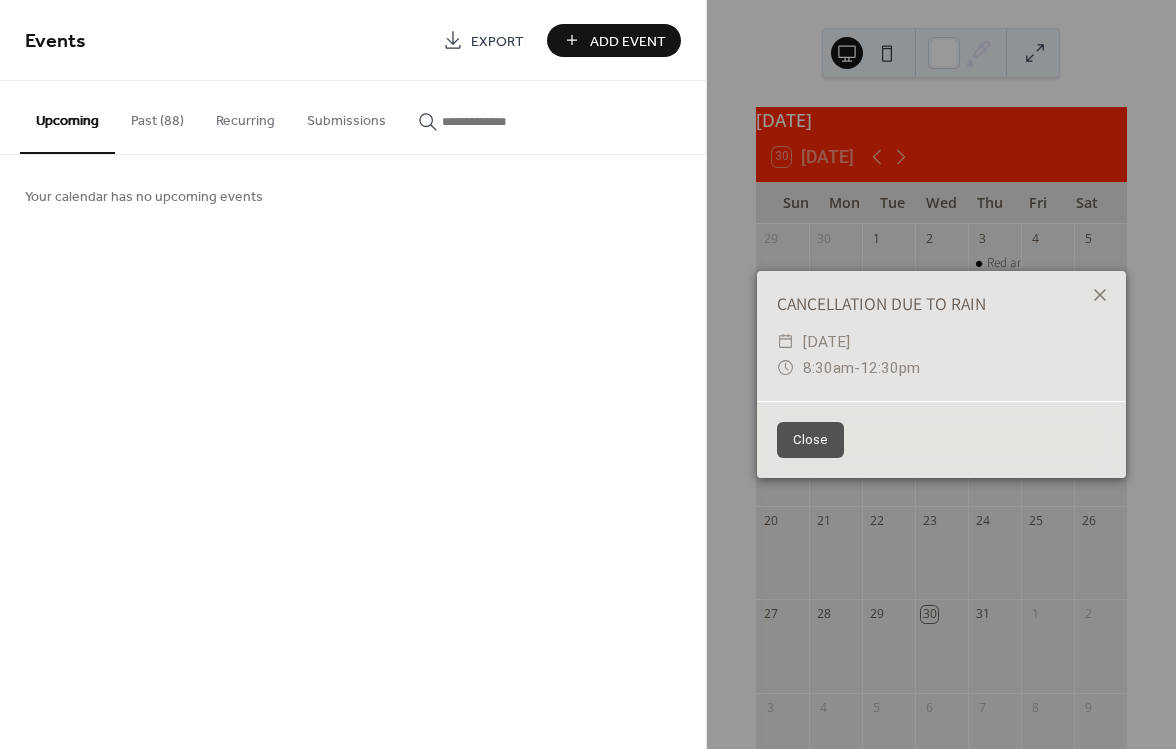 click on "CANCELLATION DUE TO RAIN" at bounding box center [941, 304] 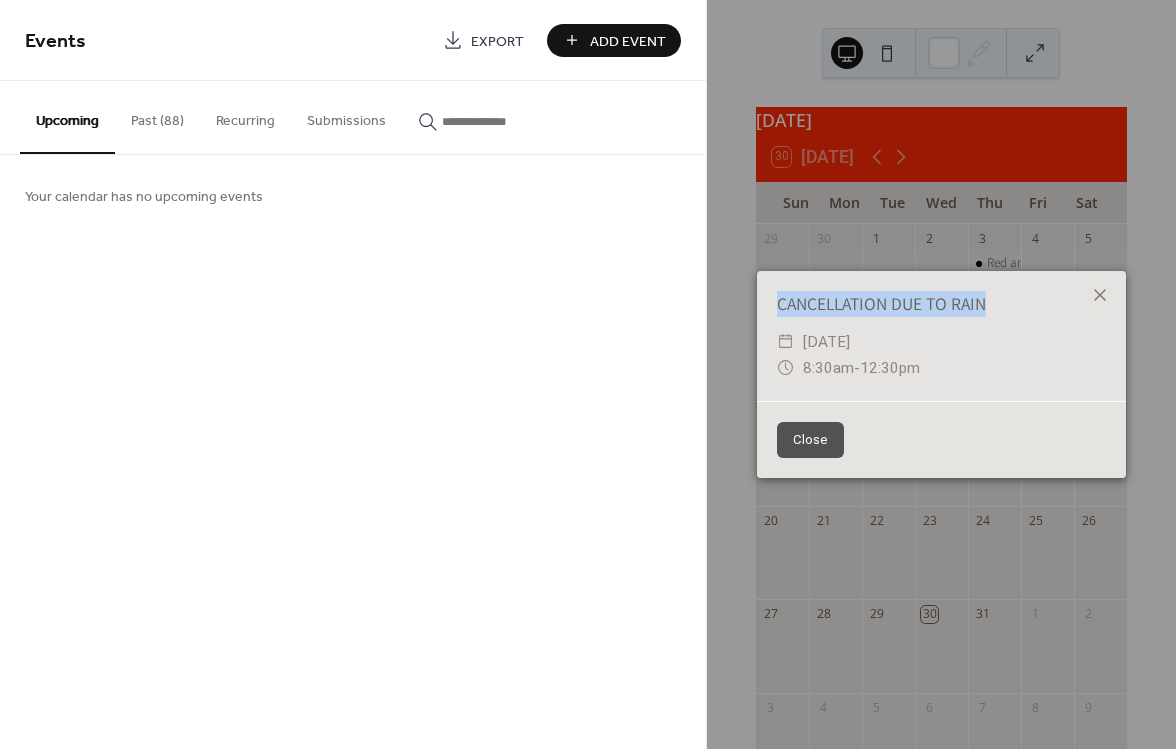 drag, startPoint x: 993, startPoint y: 302, endPoint x: 765, endPoint y: 309, distance: 228.10744 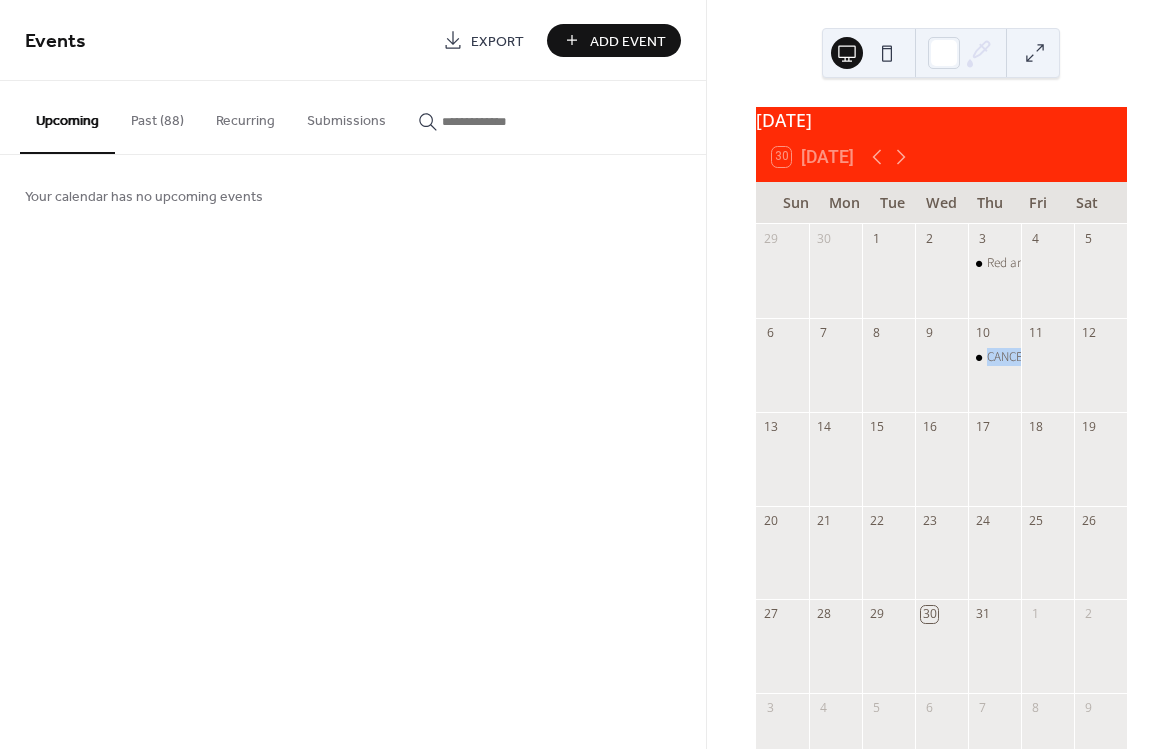 click at bounding box center (1035, 53) 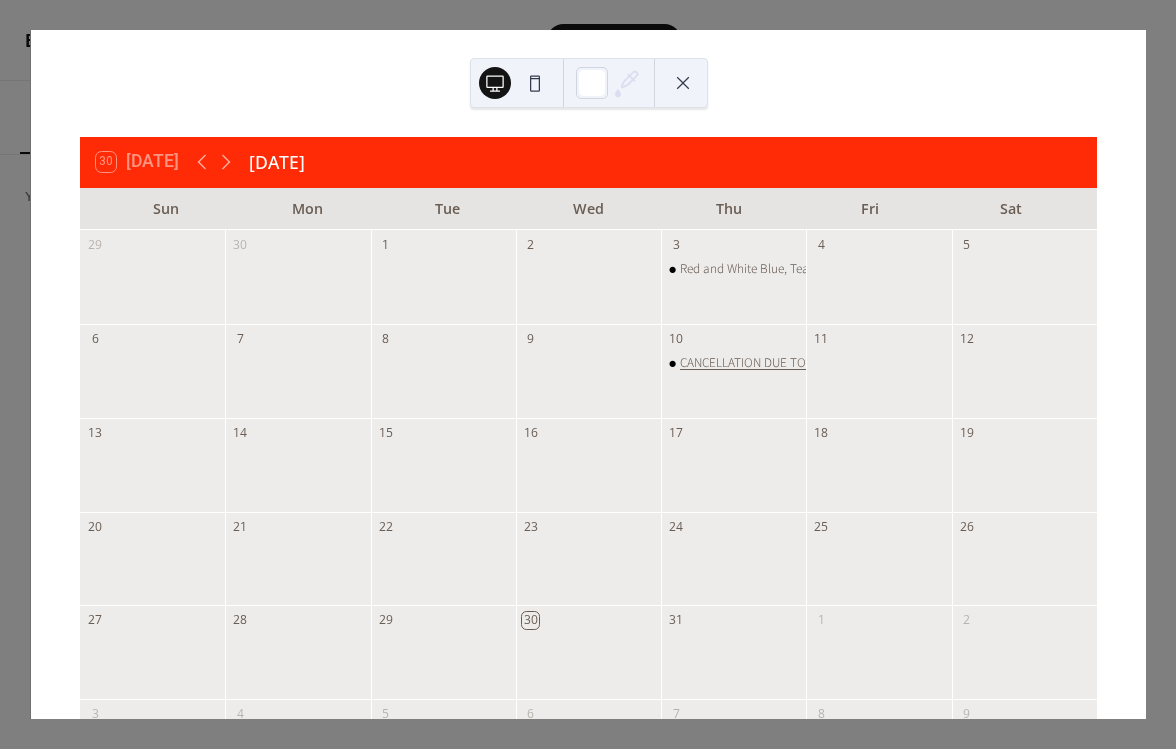 click on "CANCELLATION DUE TO RAIN" at bounding box center (757, 363) 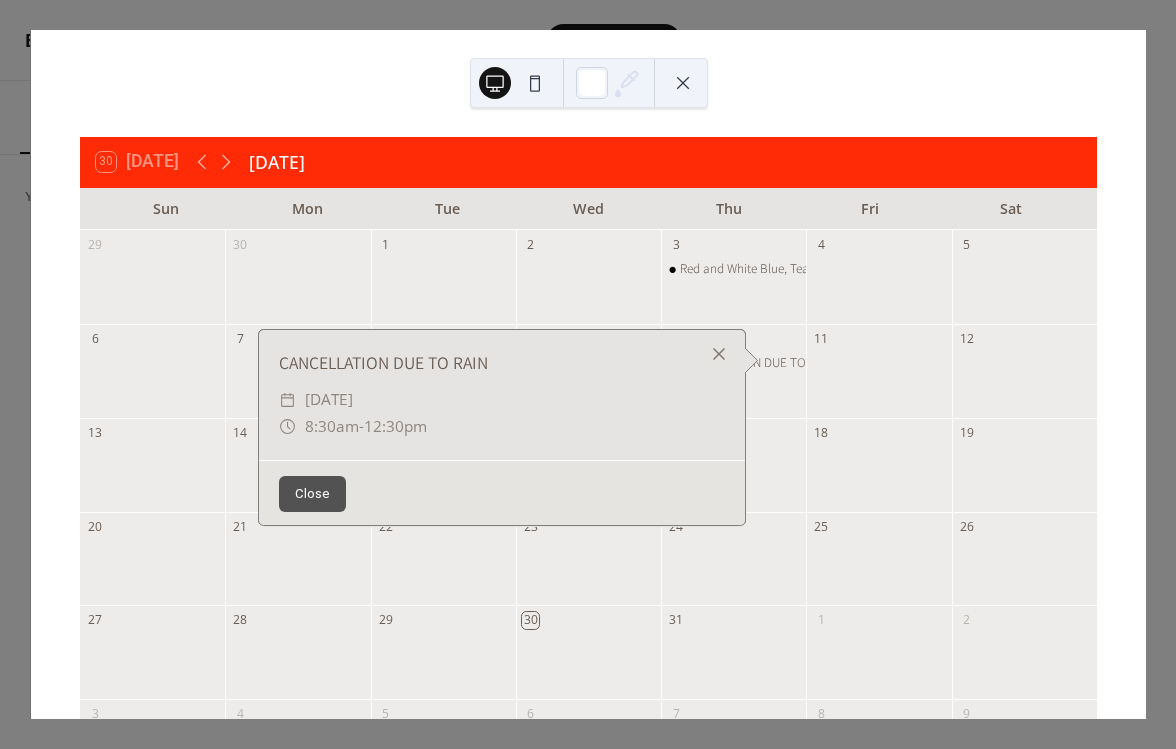 click on "CANCELLATION DUE TO RAIN" at bounding box center [502, 363] 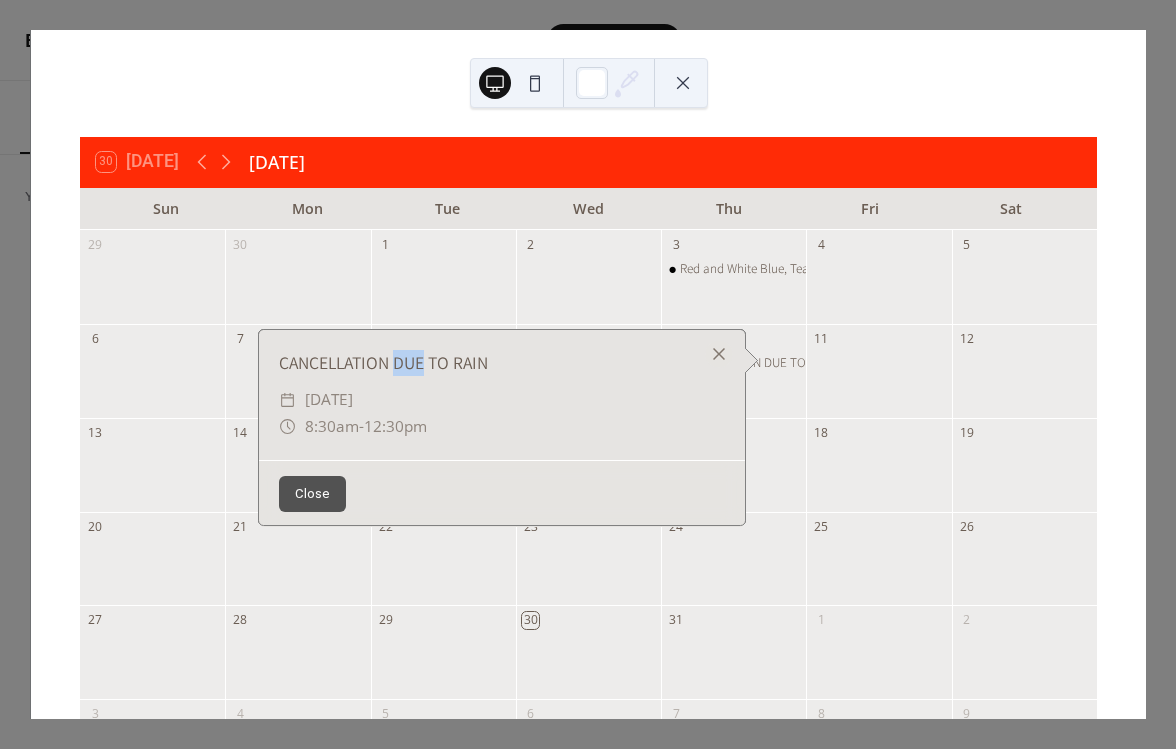 click on "CANCELLATION DUE TO RAIN" at bounding box center [502, 363] 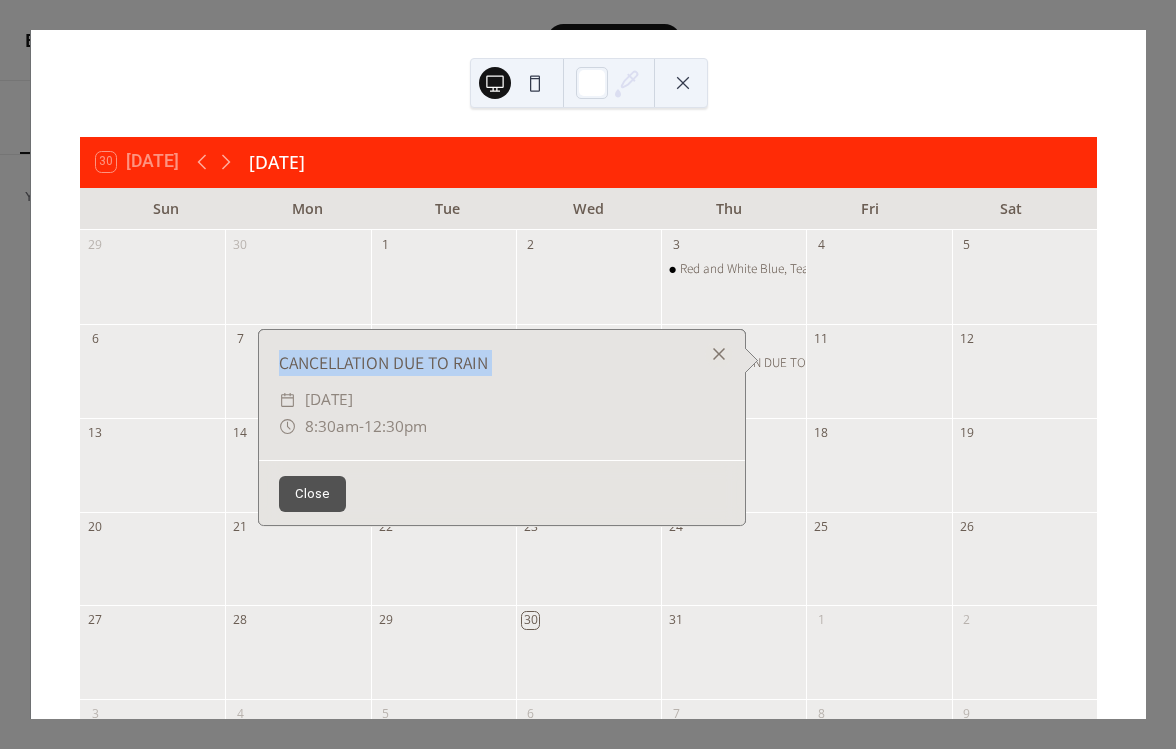 click on "CANCELLATION DUE TO RAIN" at bounding box center (502, 363) 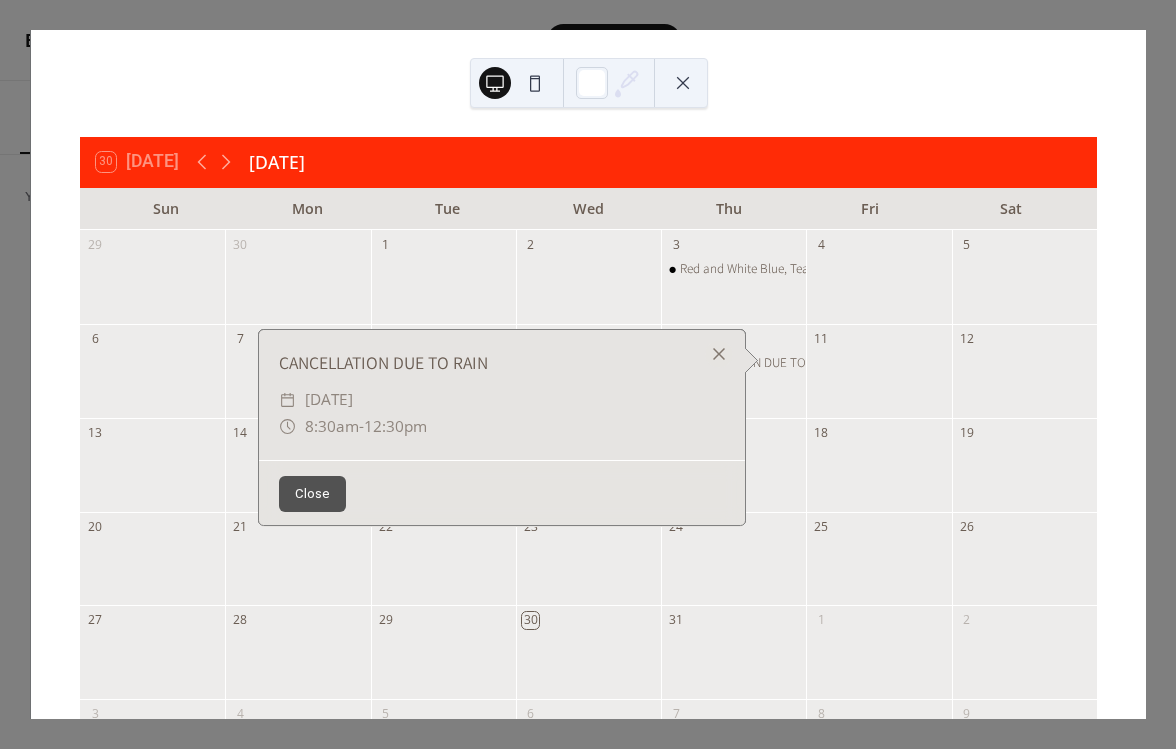 click on "​ Thursday, July 10, 2025" at bounding box center [502, 400] 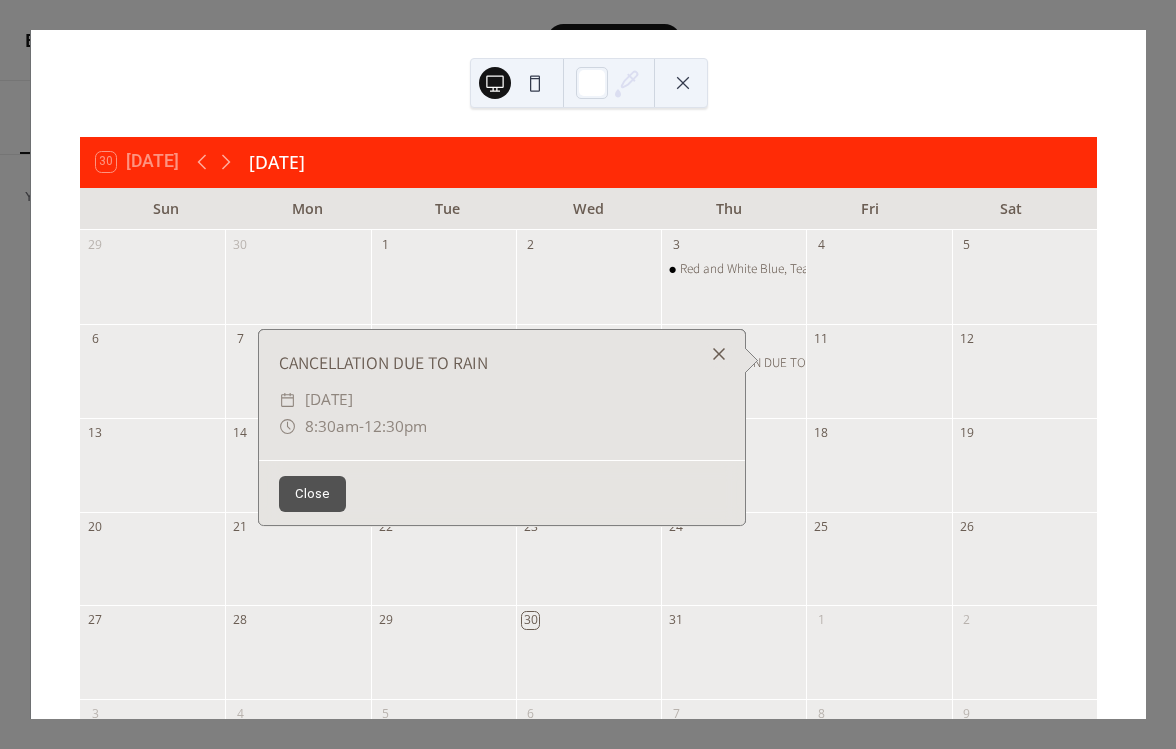 click at bounding box center (719, 354) 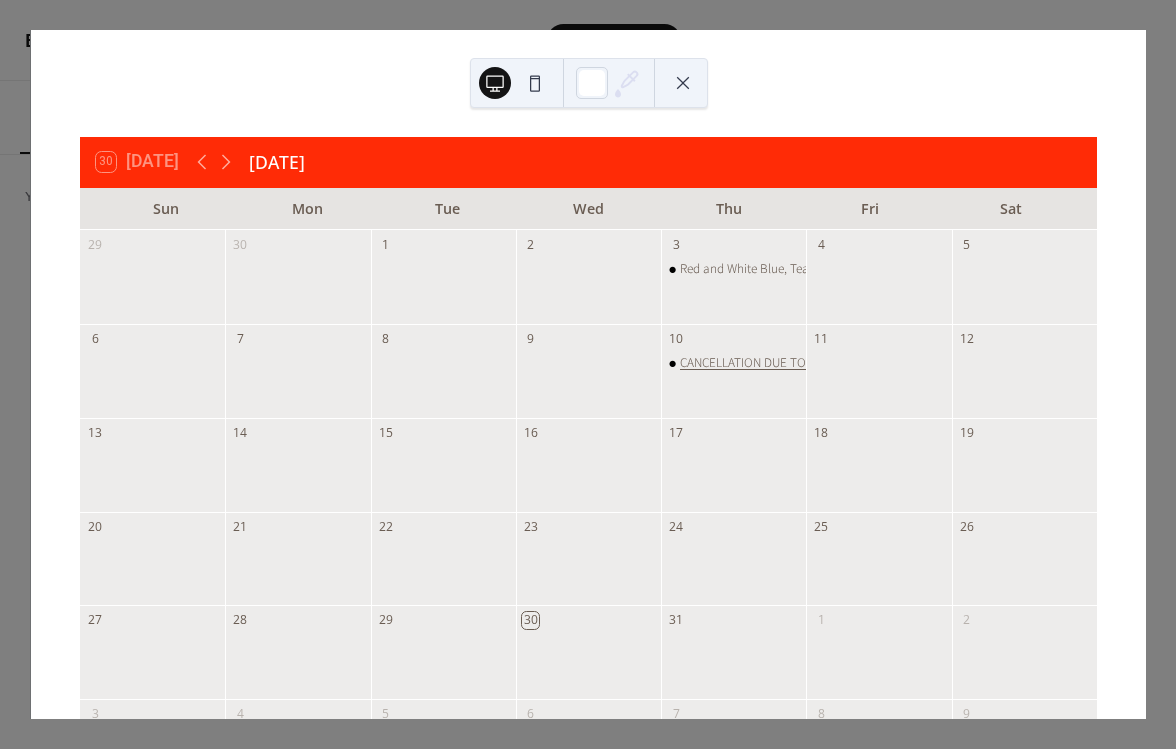 click on "CANCELLATION DUE TO RAIN" at bounding box center (757, 363) 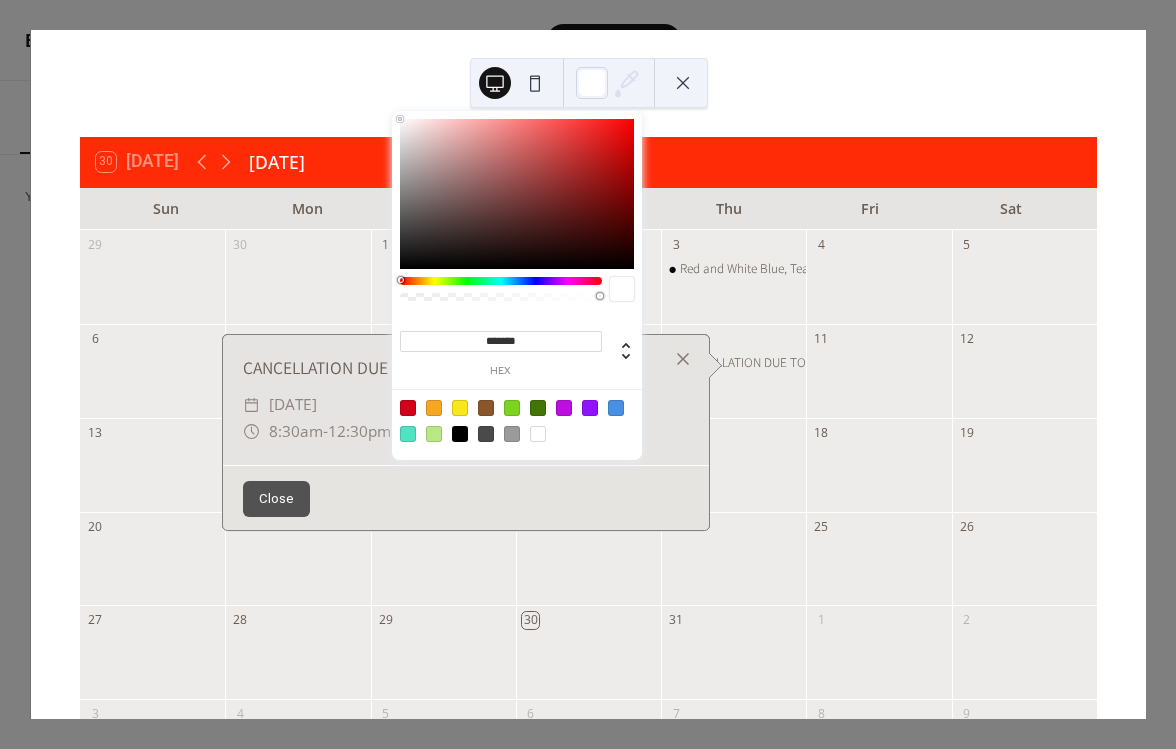 click at bounding box center (609, 83) 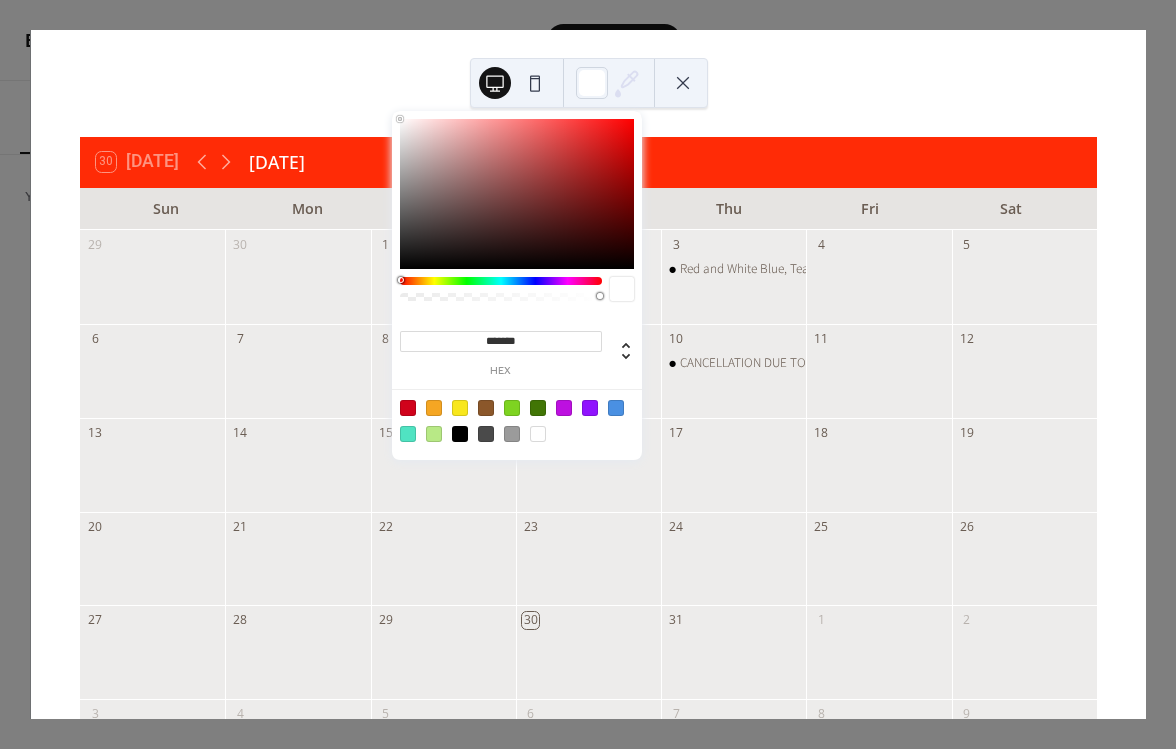 click on "30 Today July 2025 Sun Mon Tue Wed Thu Fri Sat 29 30 1 2 3 Red and White Blue, Team Scramble 4 5 6 7 8 9 10 CANCELLATION DUE TO RAIN 11 12 13 14 15 16 17 18 19 20 21 22 23 24 25 26 27 28 29 30 31 1 2 3 4 5 6 7 8 9" at bounding box center (588, 374) 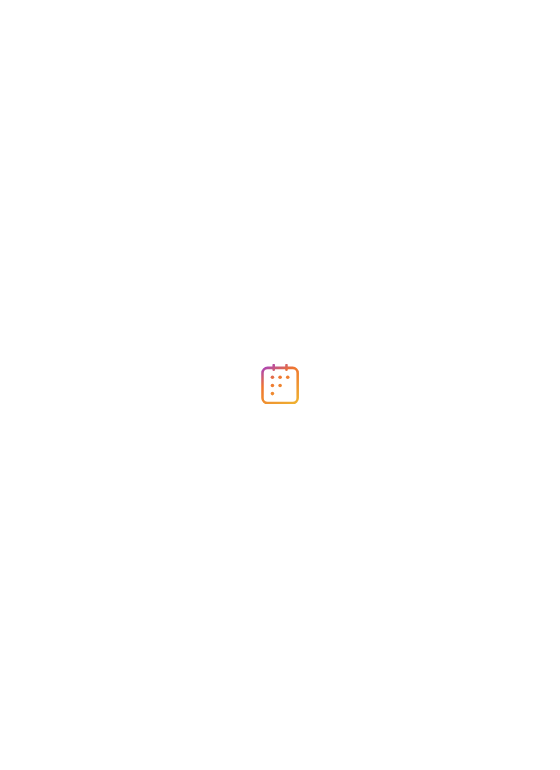scroll, scrollTop: 0, scrollLeft: 0, axis: both 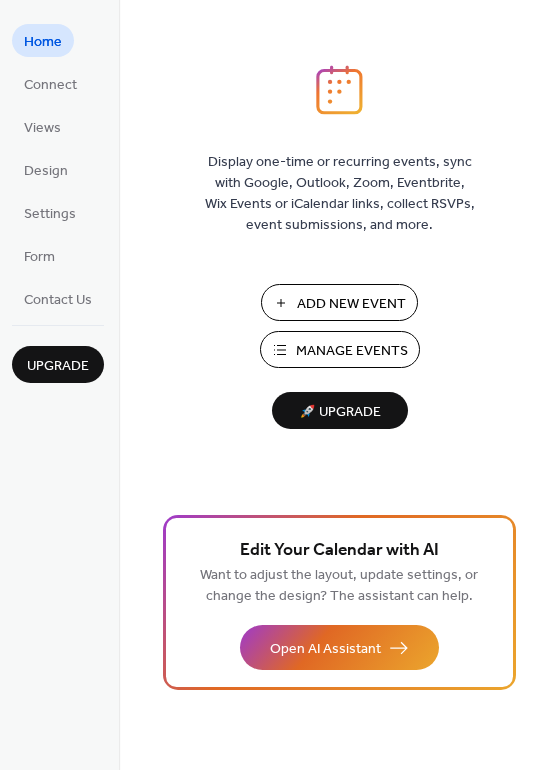 click on "Manage Events" at bounding box center [352, 351] 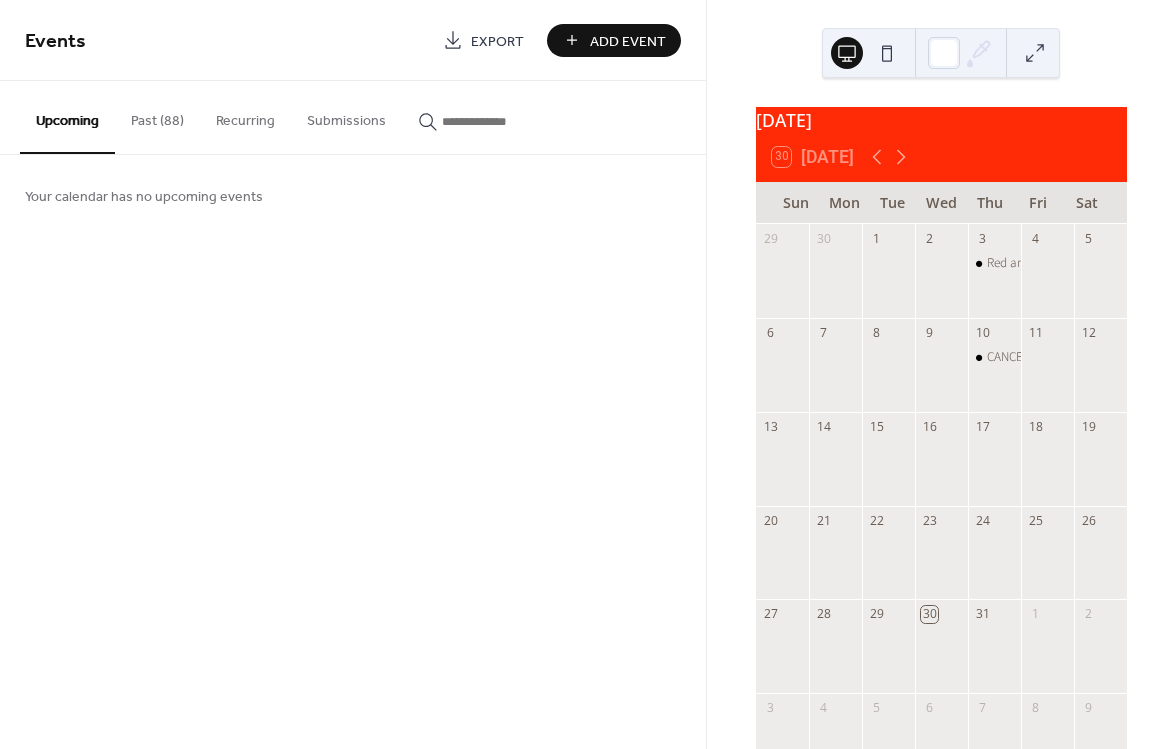 scroll, scrollTop: 0, scrollLeft: 0, axis: both 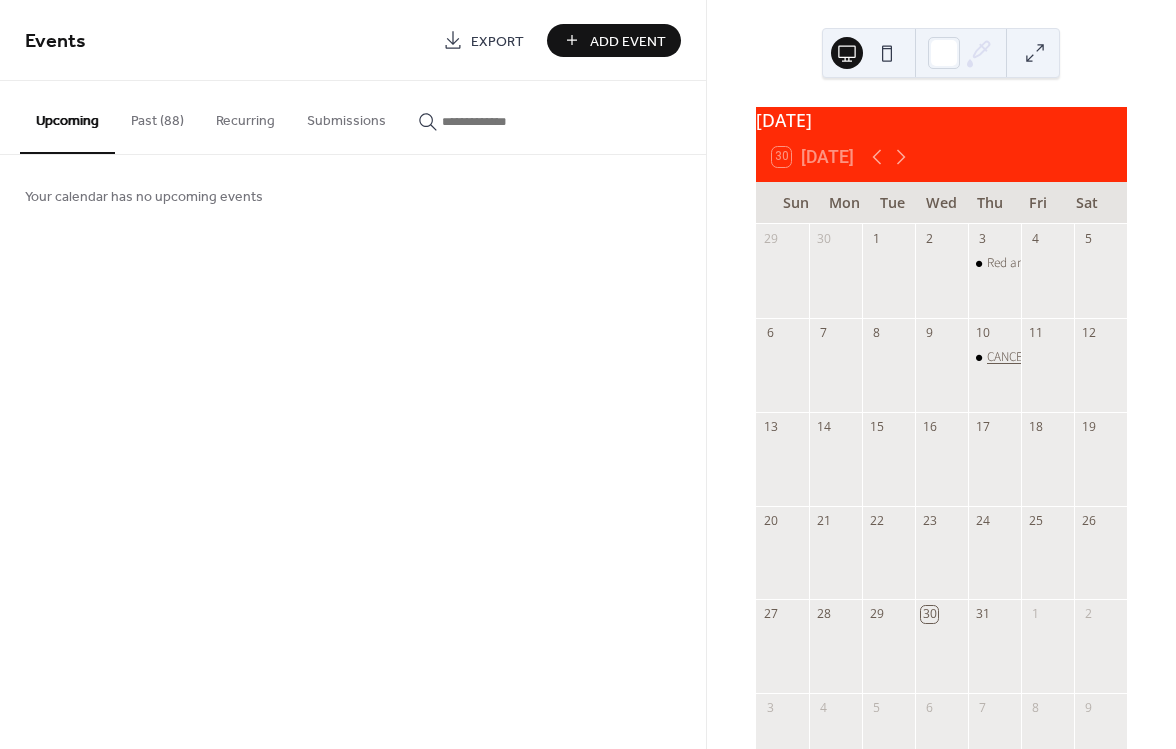 click on "CANCELLATION DUE TO RAIN" at bounding box center (1064, 357) 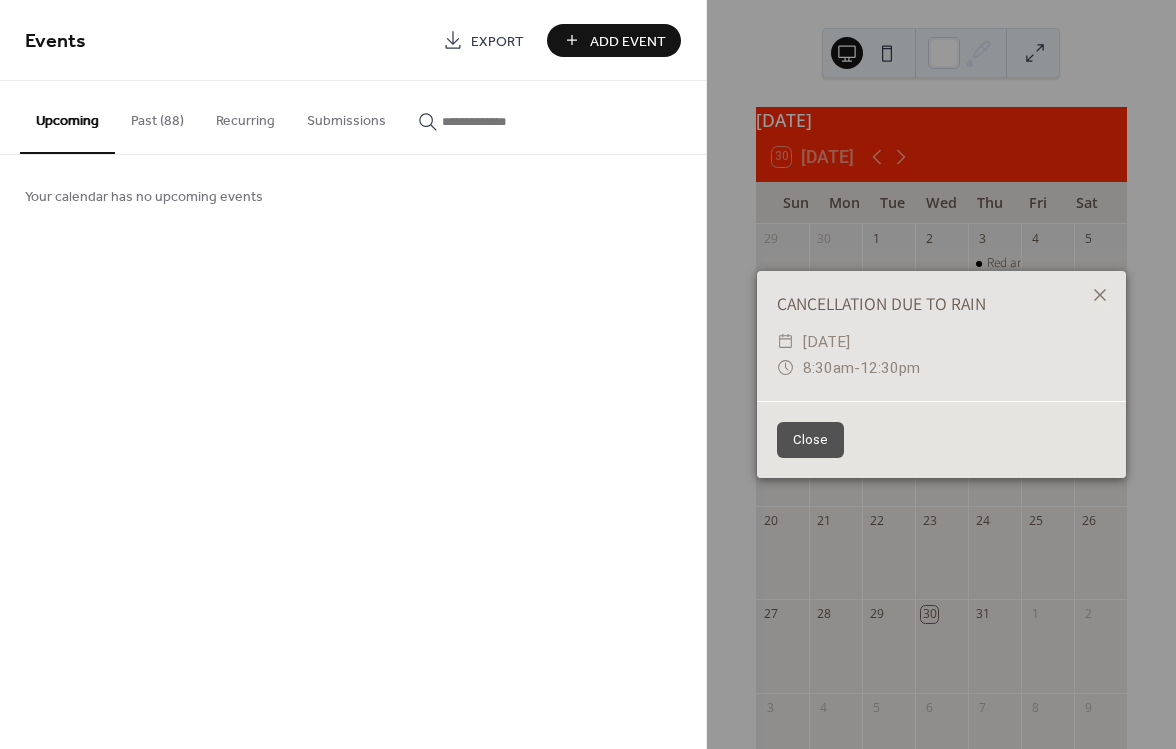 click on "CANCELLATION DUE TO RAIN" at bounding box center [941, 304] 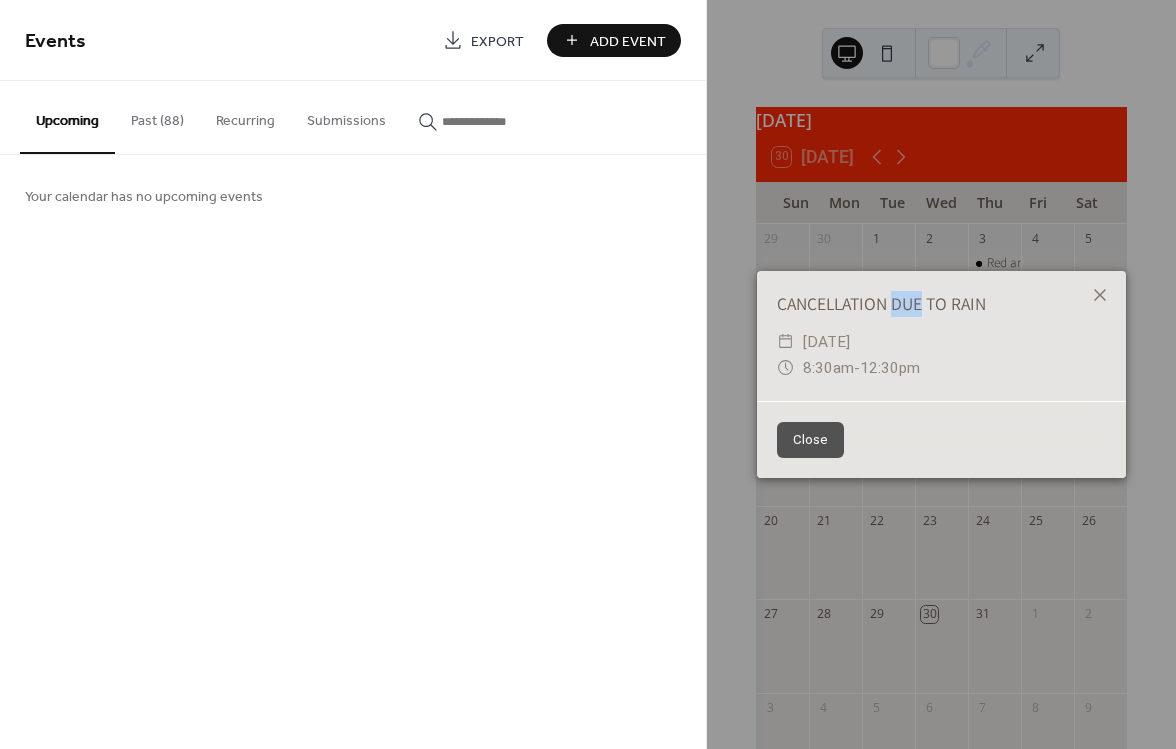 click on "CANCELLATION DUE TO RAIN" at bounding box center (941, 304) 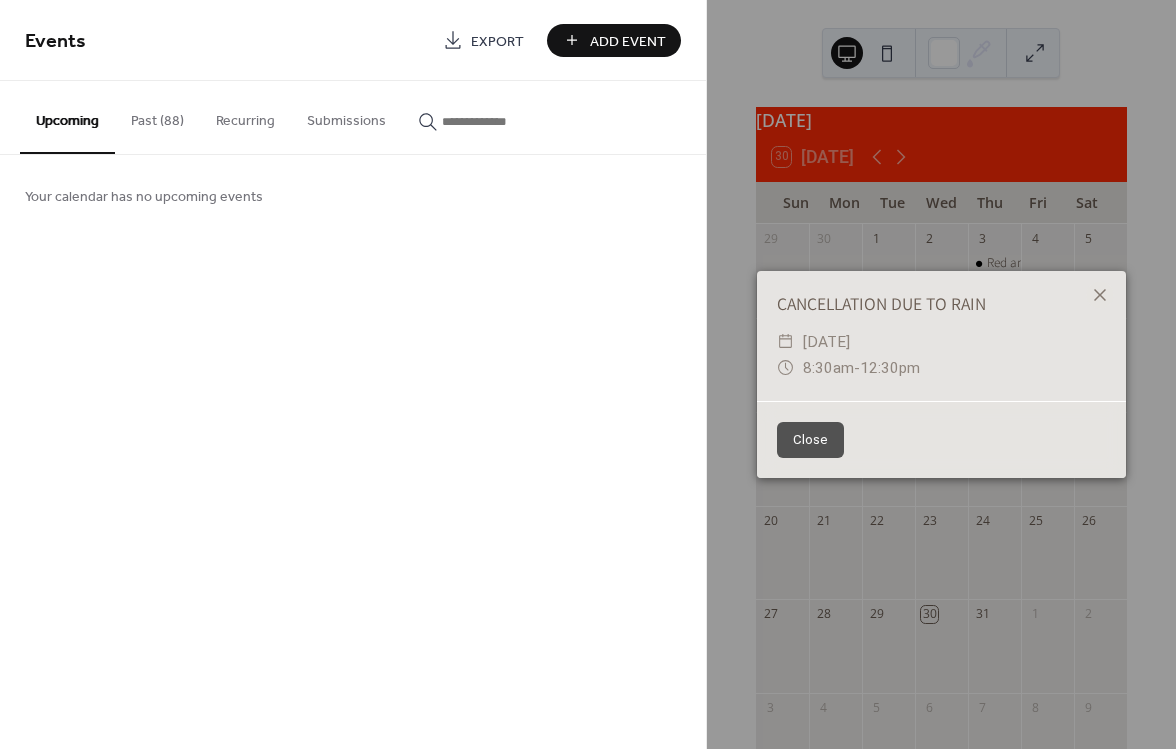 click on "Past (88)" at bounding box center (157, 116) 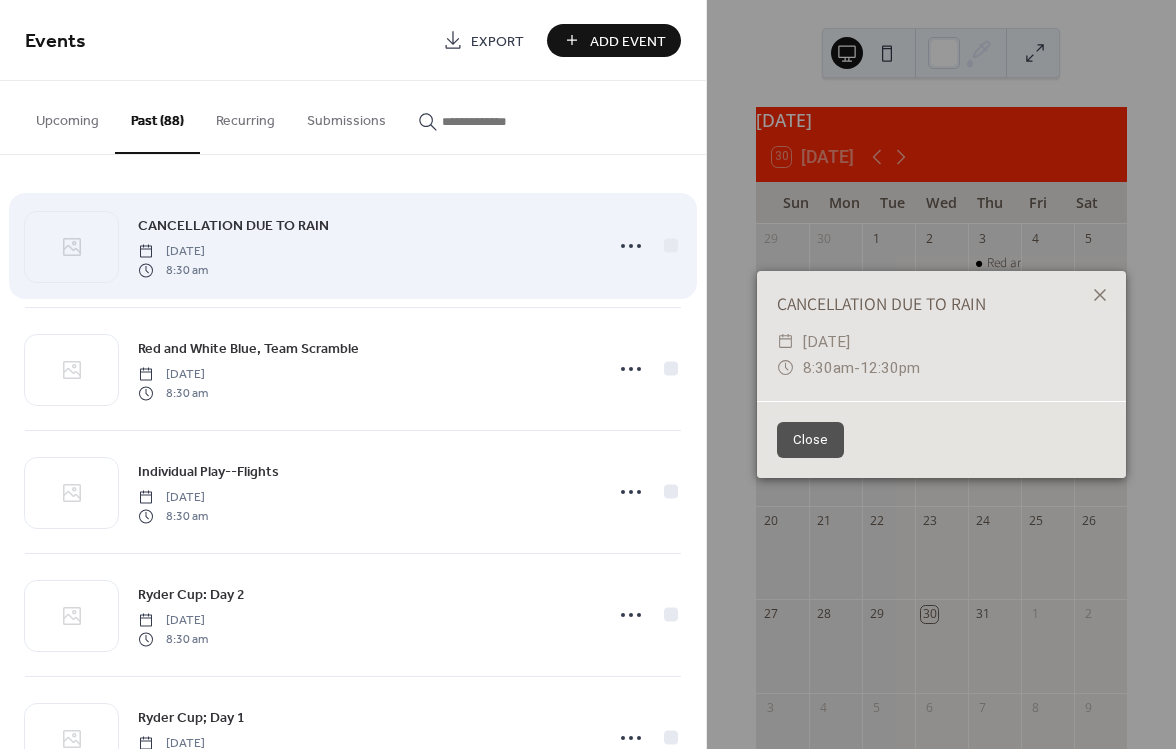 scroll, scrollTop: 1, scrollLeft: 0, axis: vertical 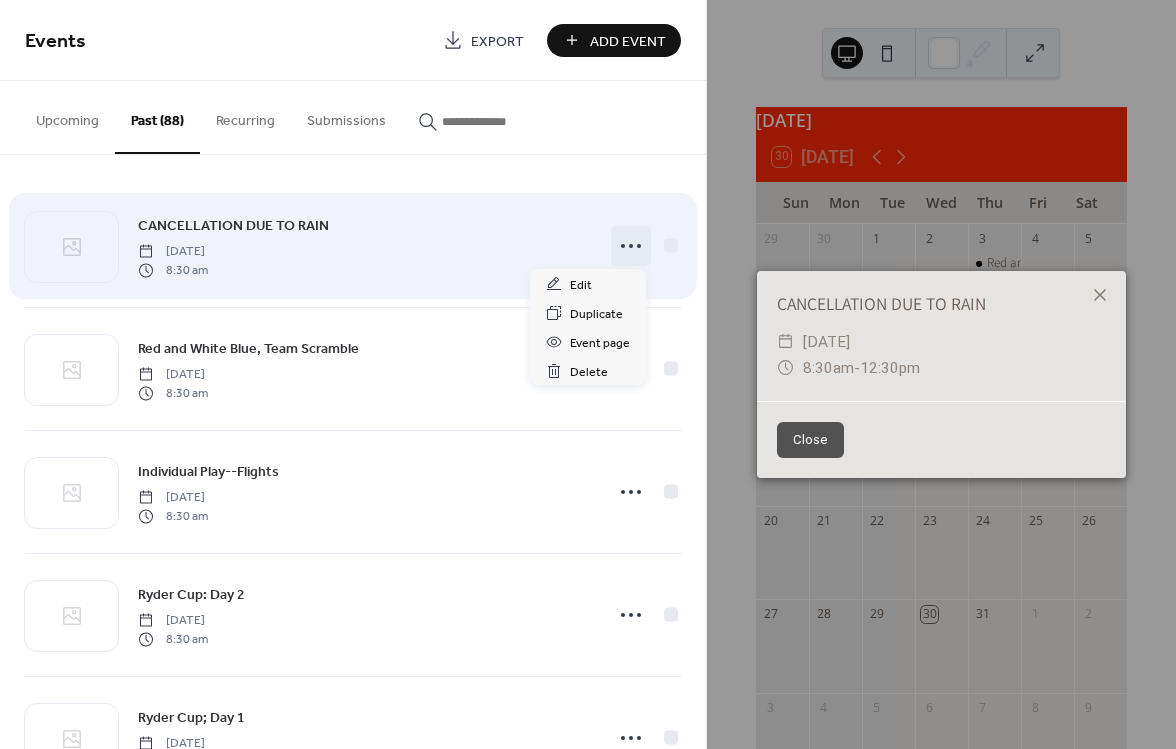 click 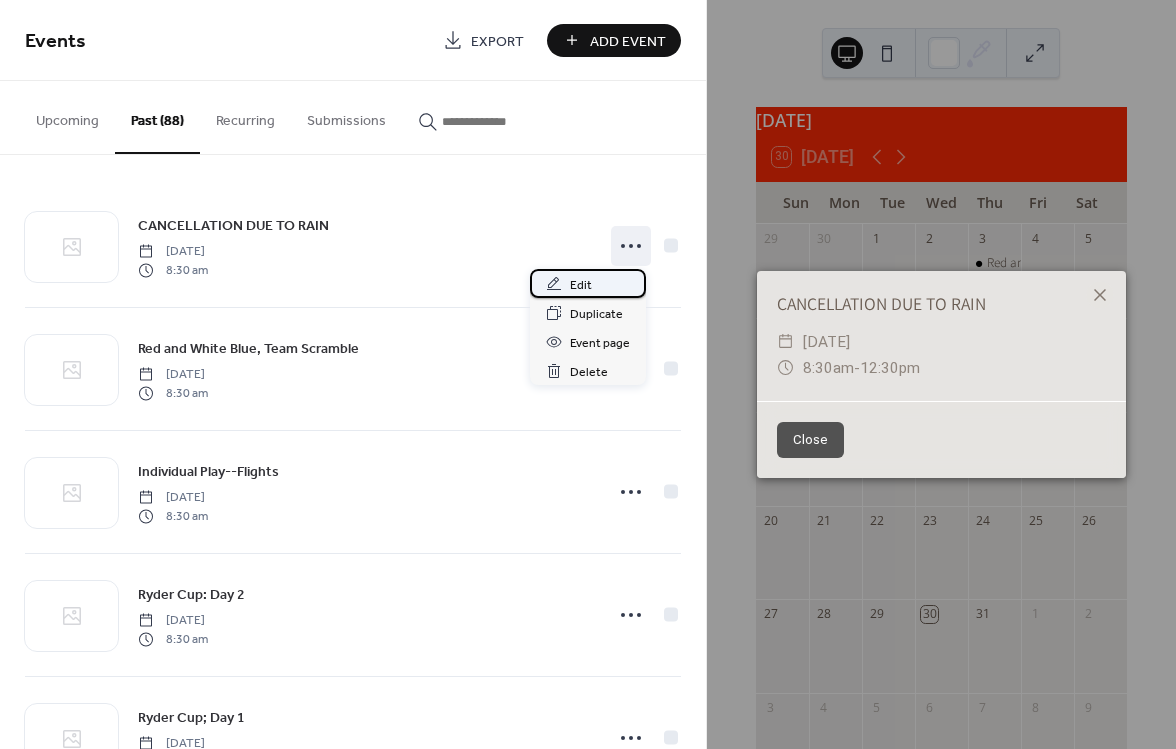 click on "Edit" at bounding box center [581, 285] 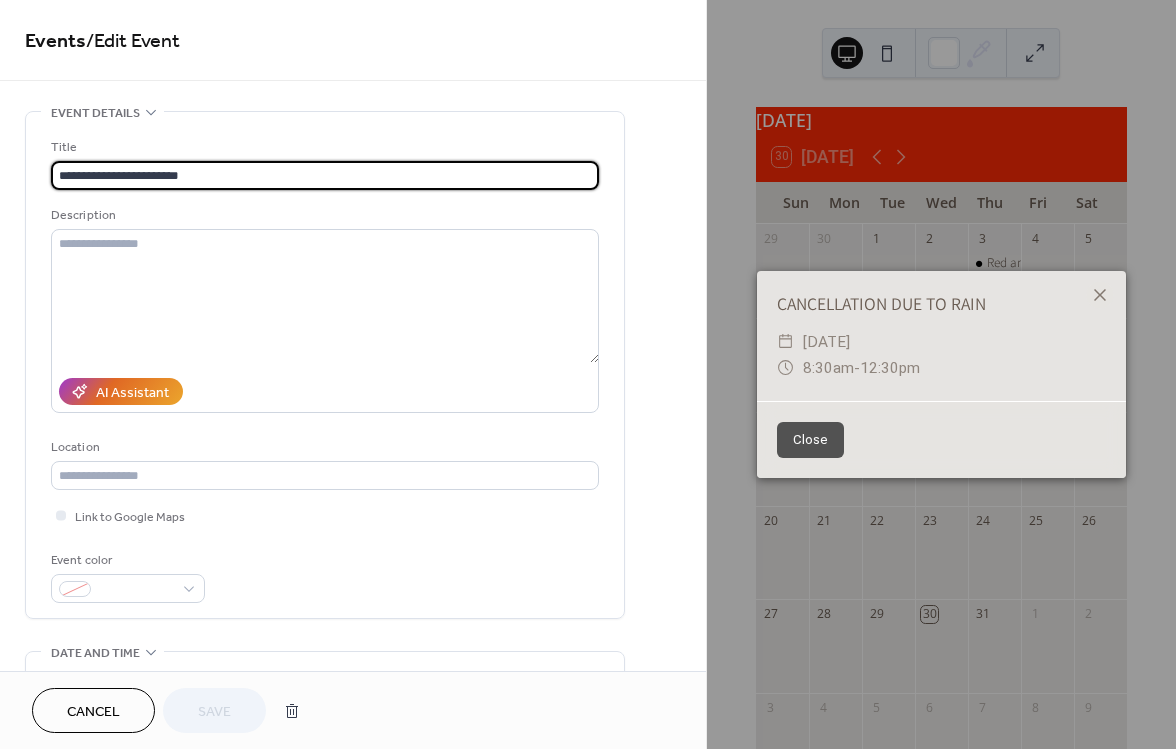 drag, startPoint x: 146, startPoint y: 174, endPoint x: 29, endPoint y: 171, distance: 117.03845 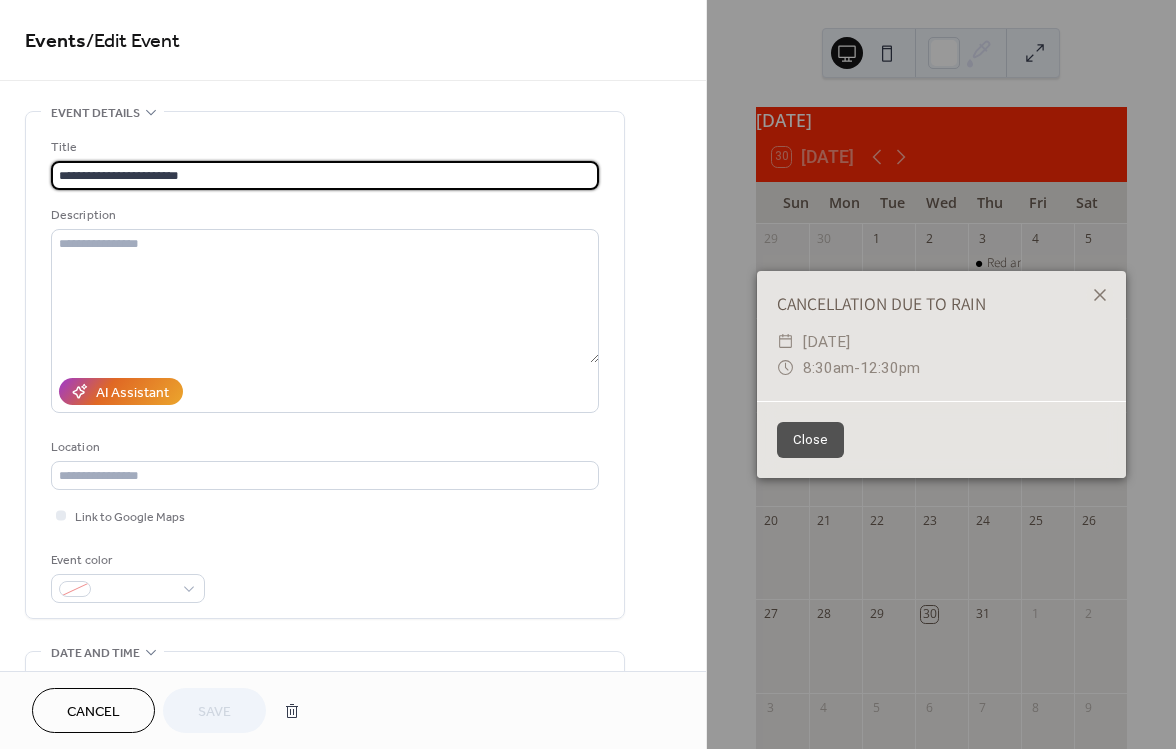 click on "**********" at bounding box center [325, 365] 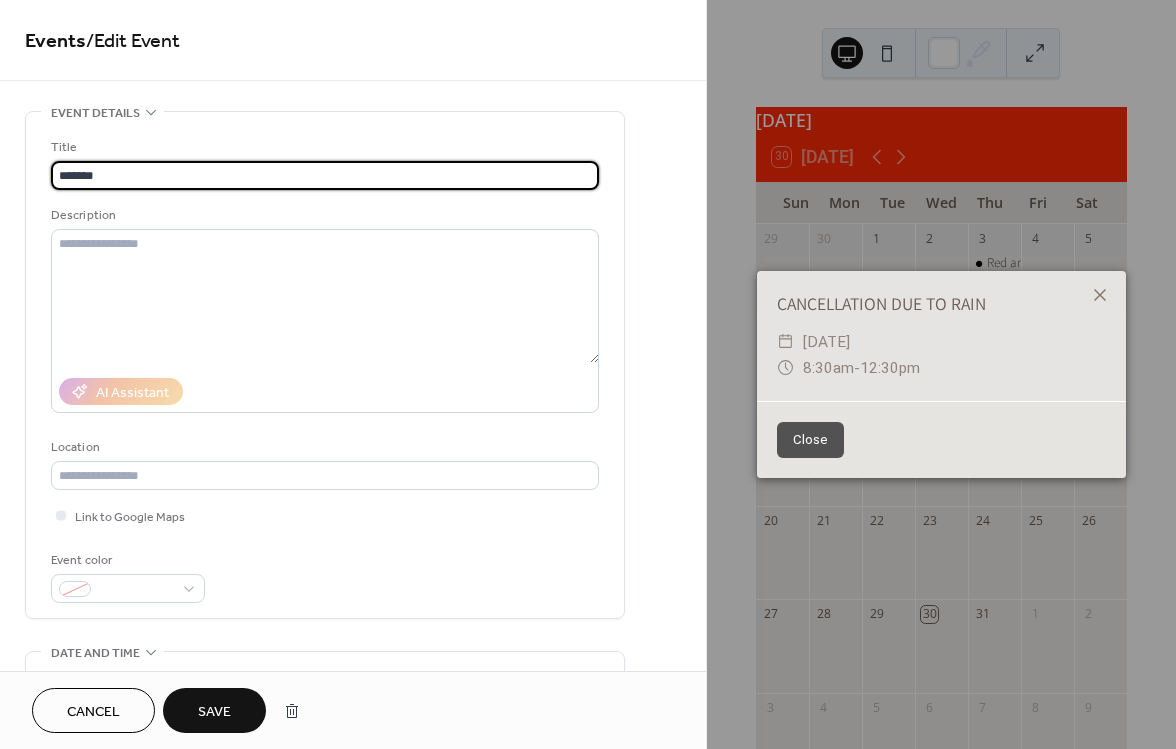 type on "*******" 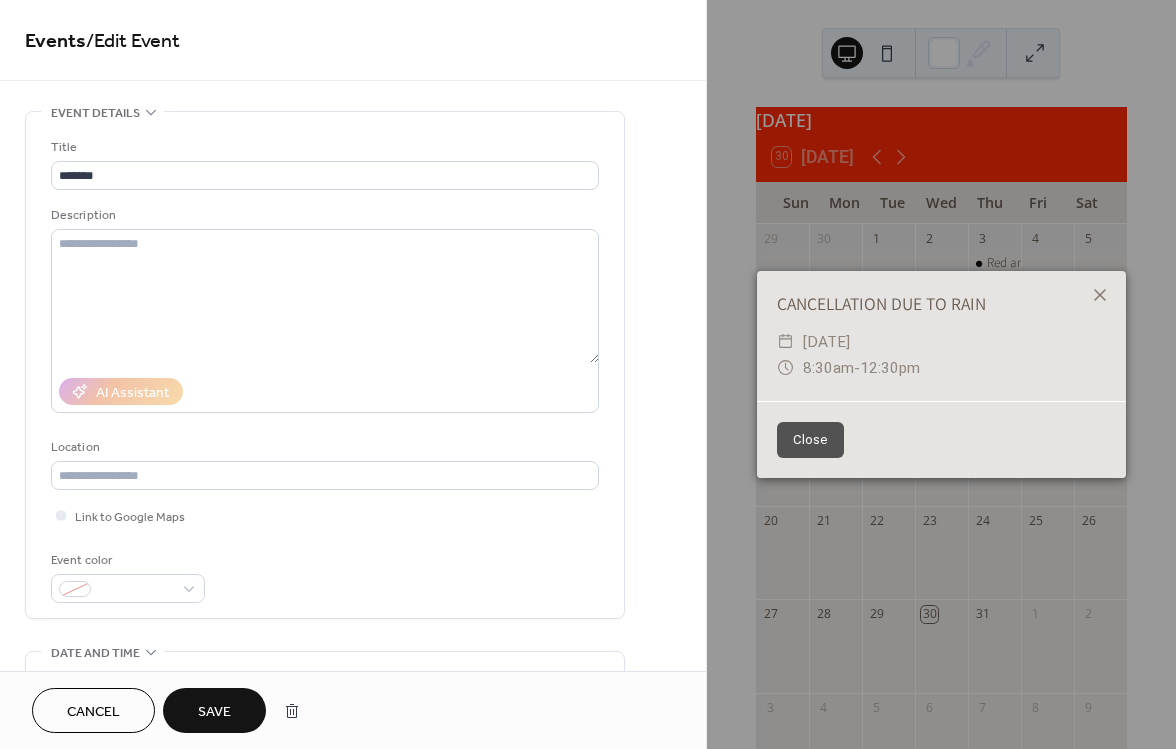 click on "Save" at bounding box center [214, 712] 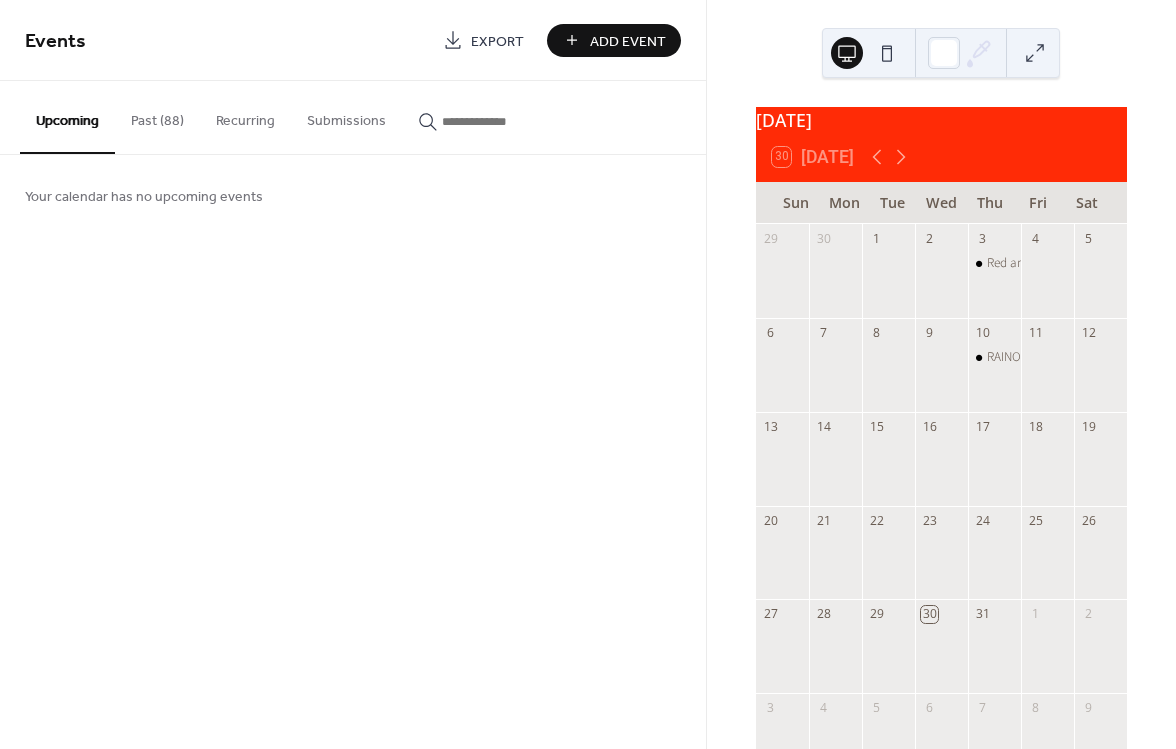 click on "Add Event" at bounding box center [628, 41] 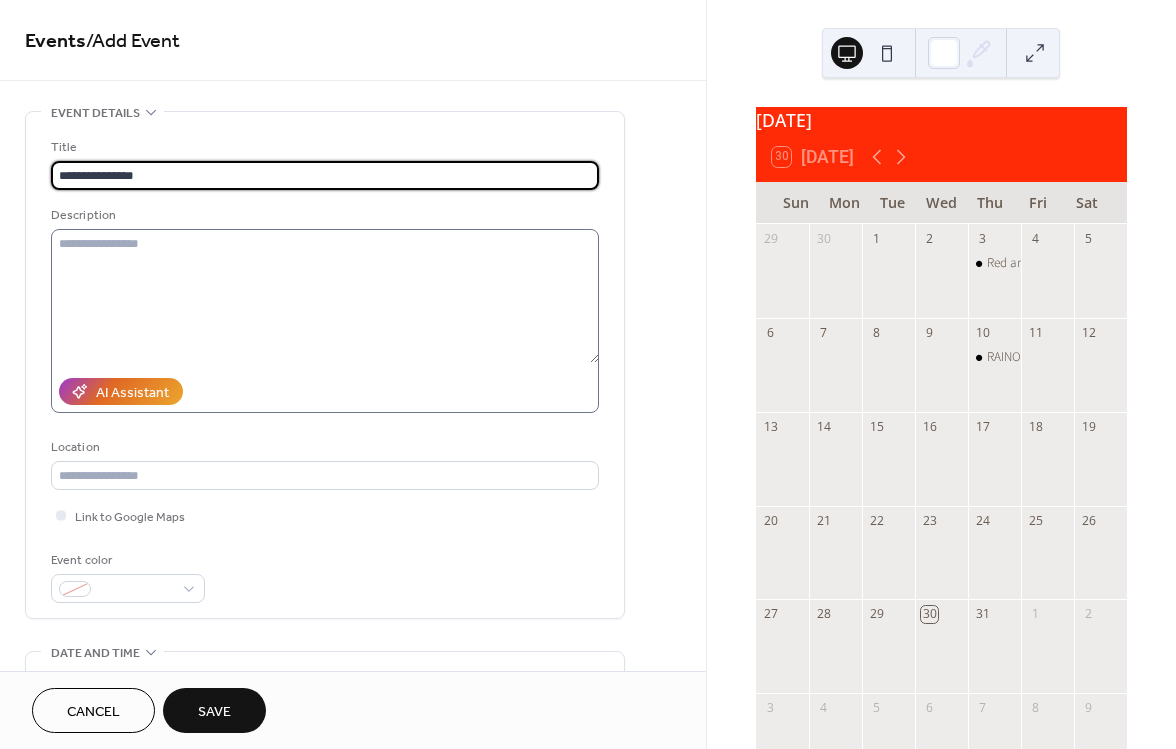 type on "**********" 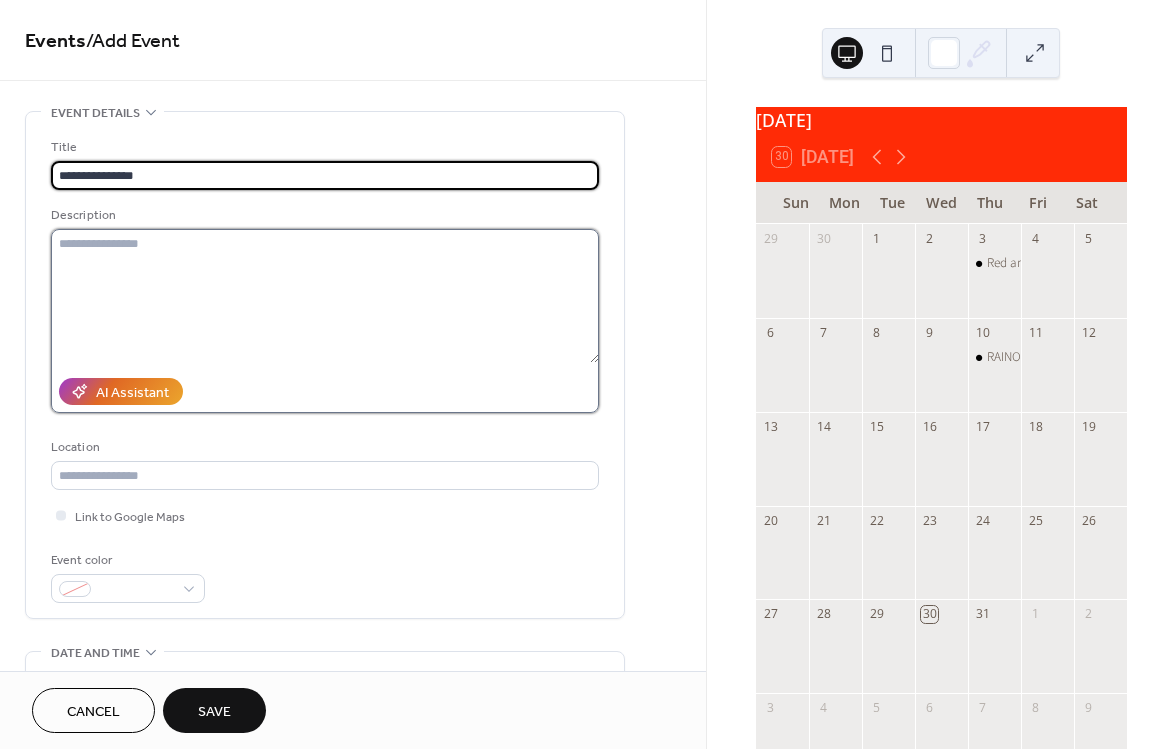 click at bounding box center [325, 296] 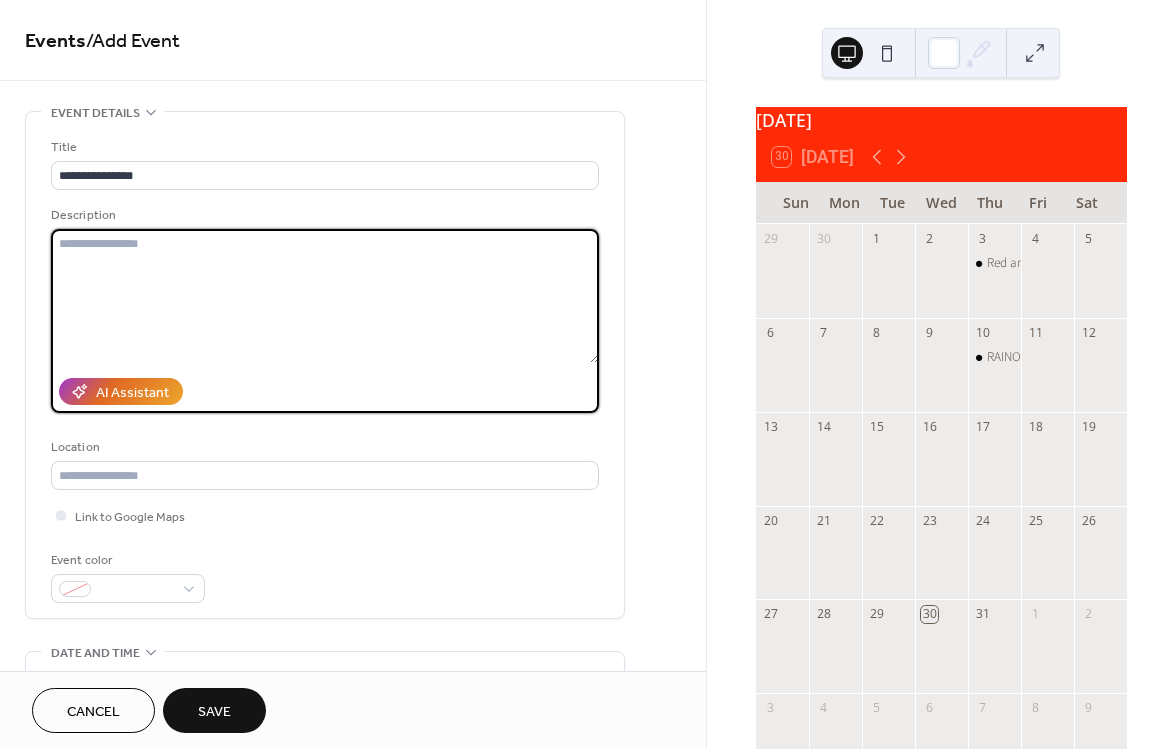 paste on "**********" 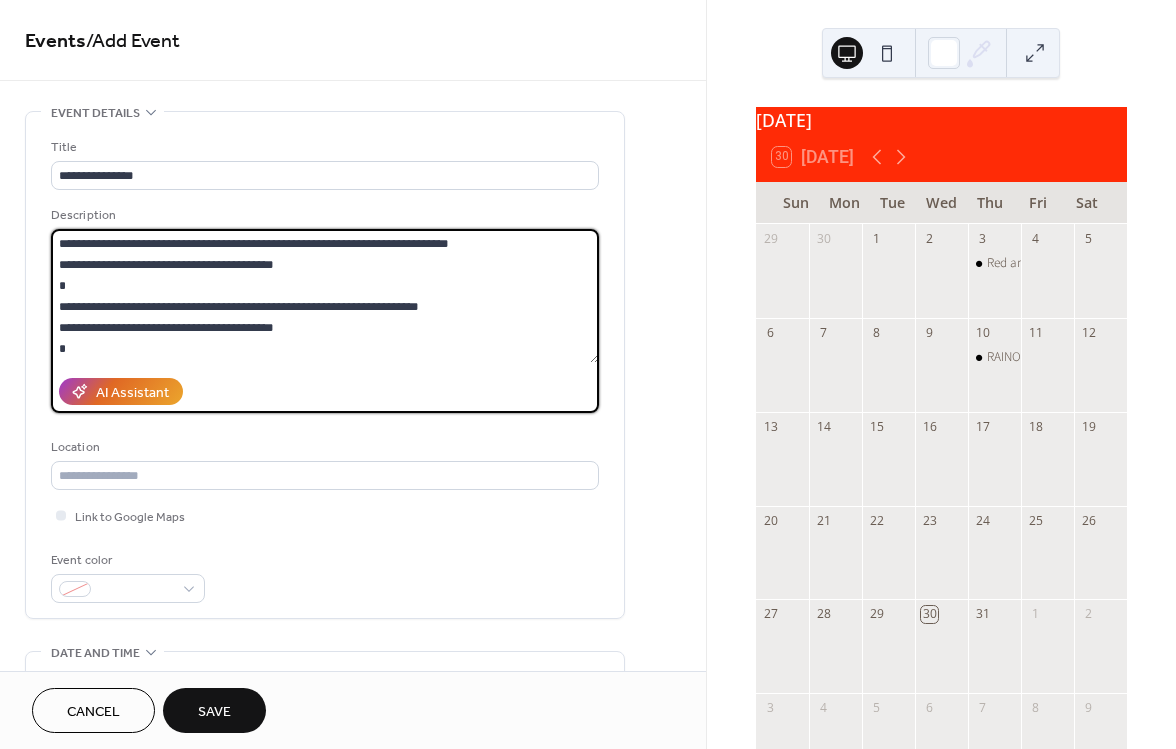 scroll, scrollTop: 0, scrollLeft: 0, axis: both 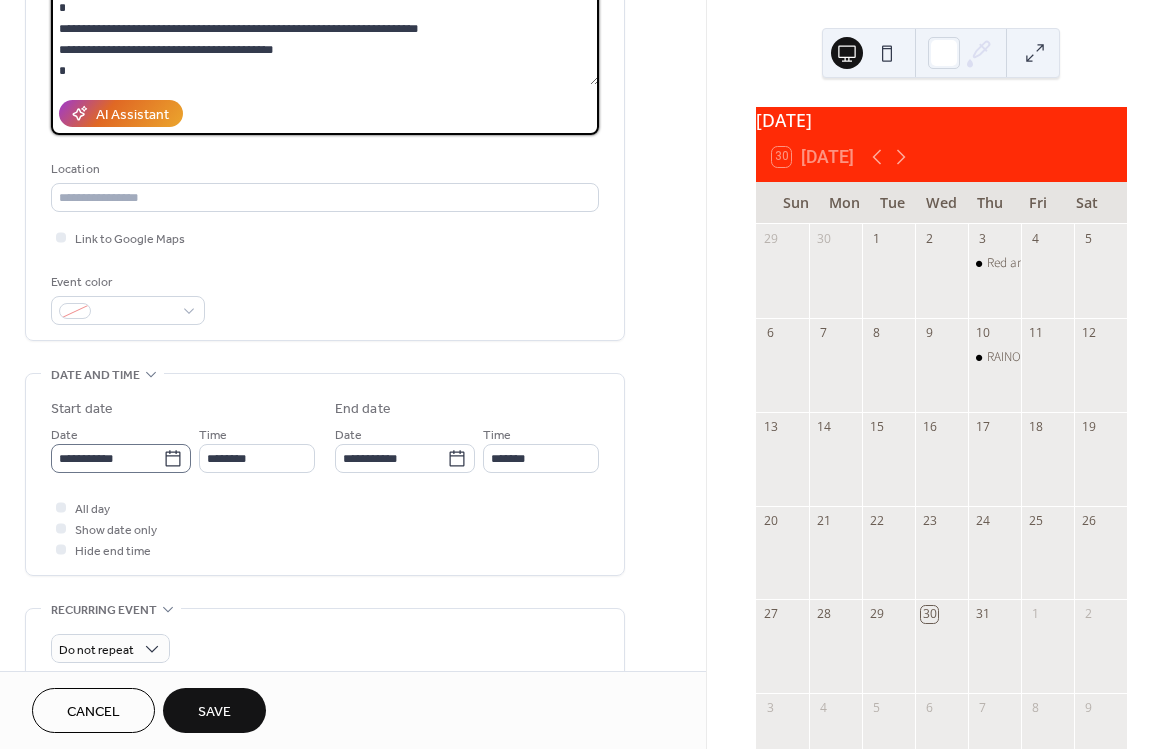 type on "**********" 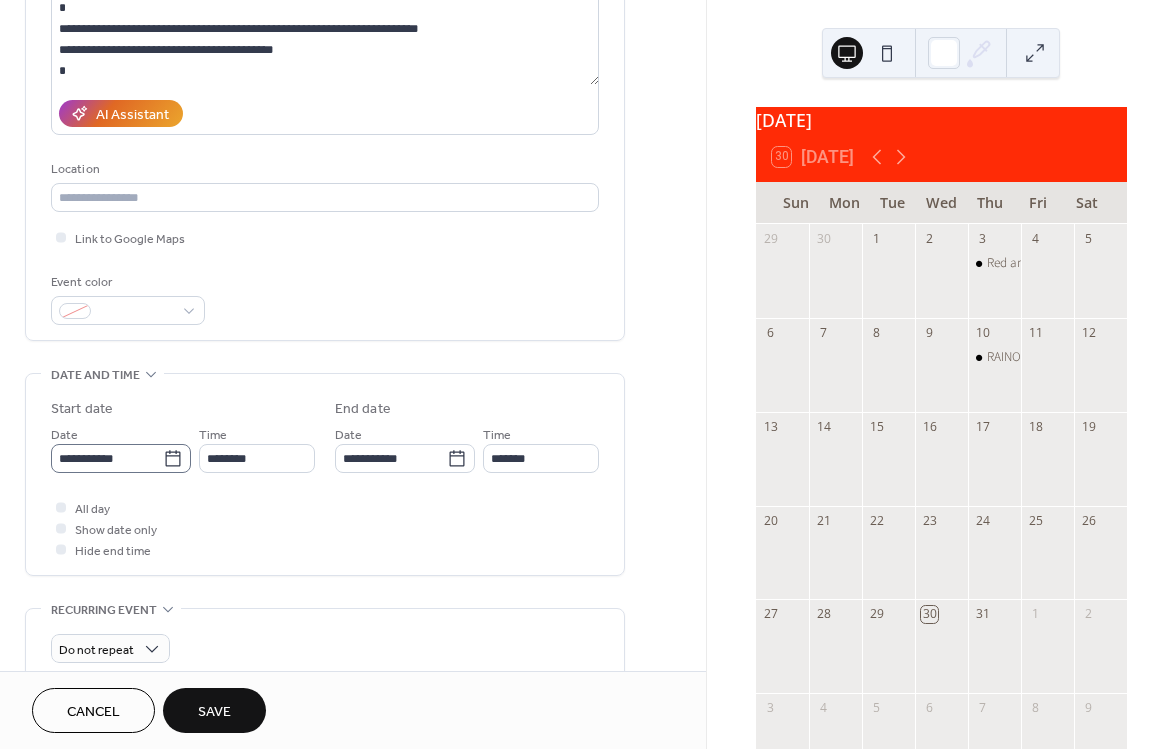 click 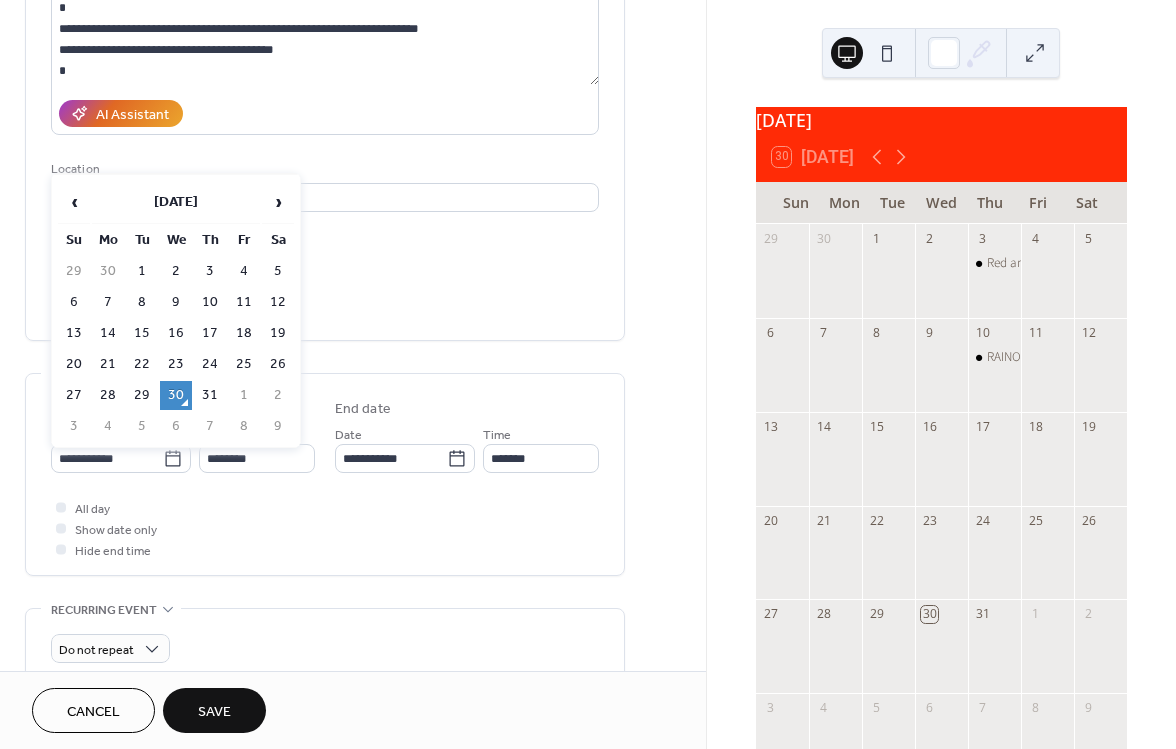 click on "17" at bounding box center [210, 333] 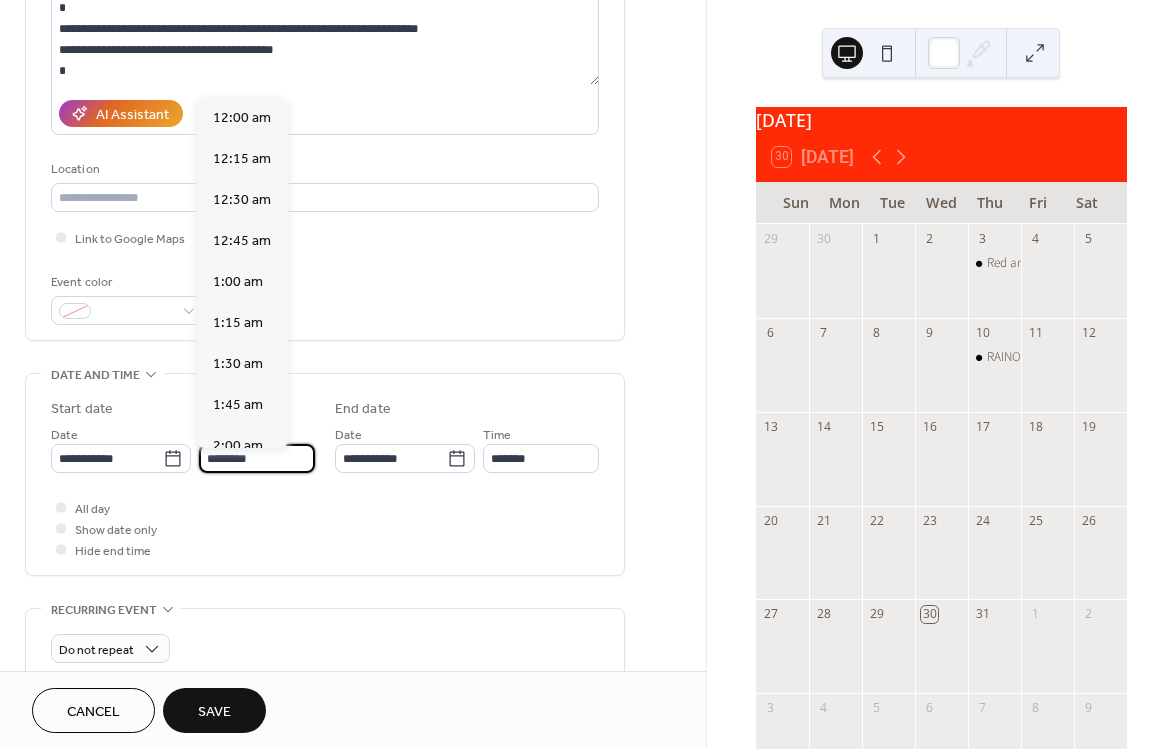 click on "********" at bounding box center (257, 458) 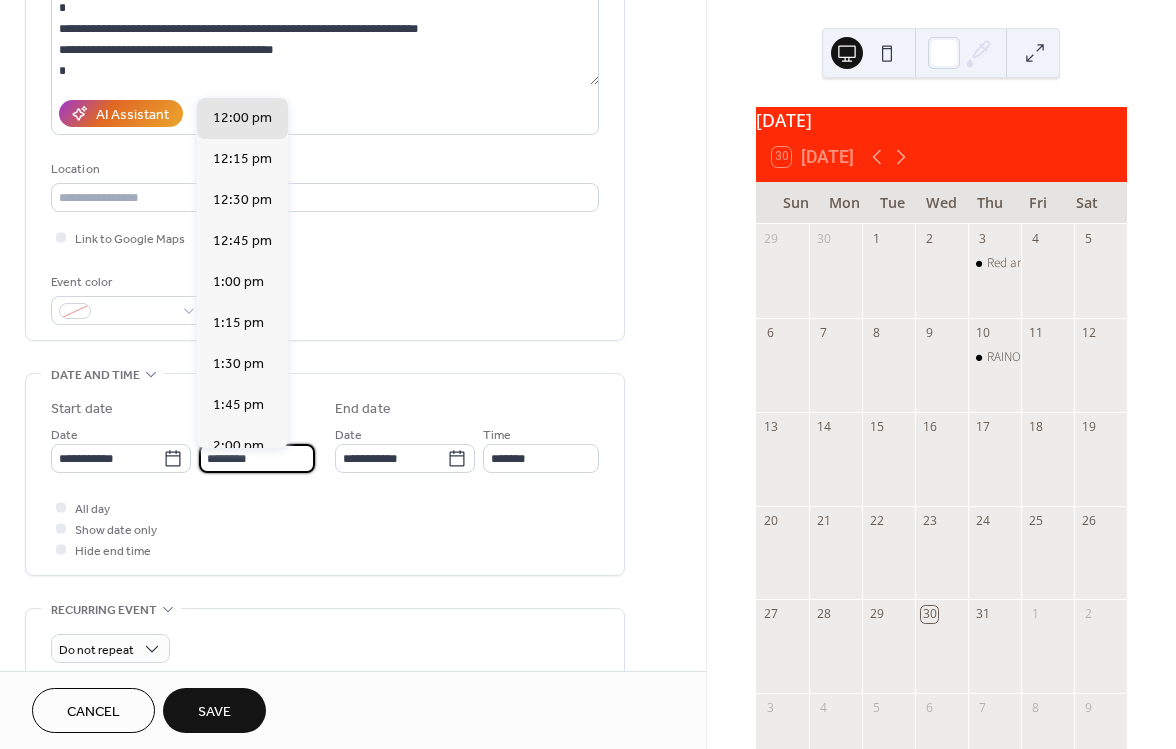 click on "********" at bounding box center [257, 458] 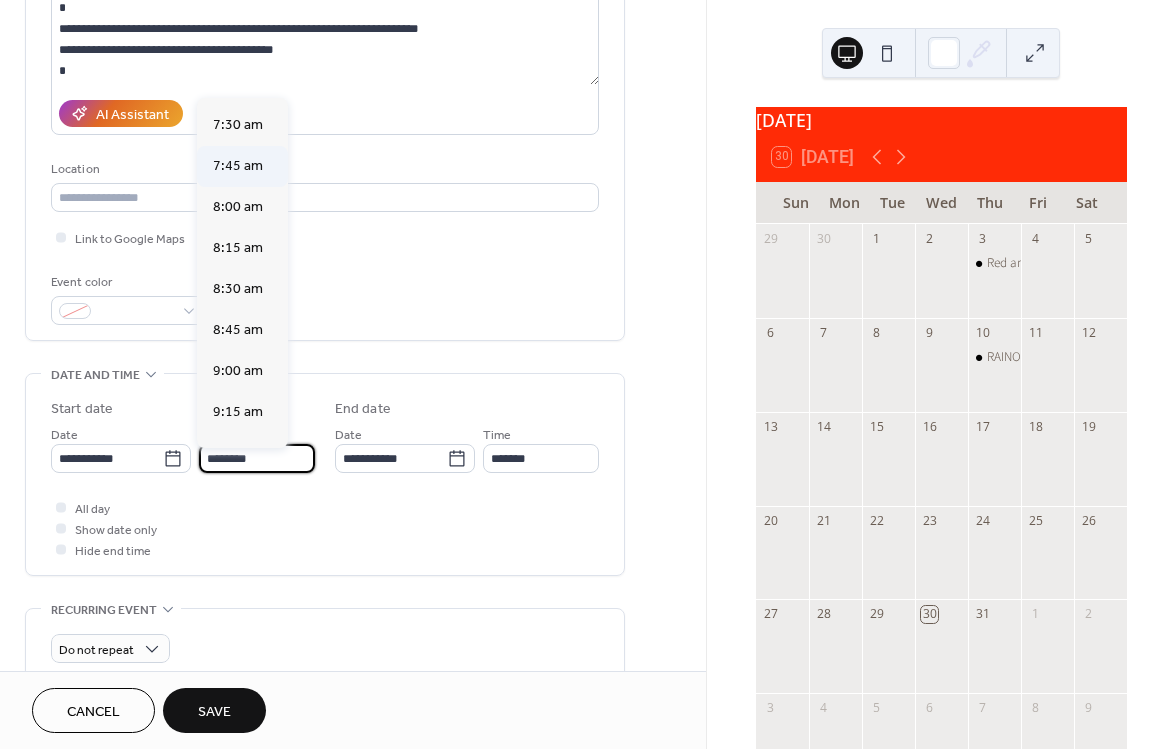 scroll, scrollTop: 1217, scrollLeft: 0, axis: vertical 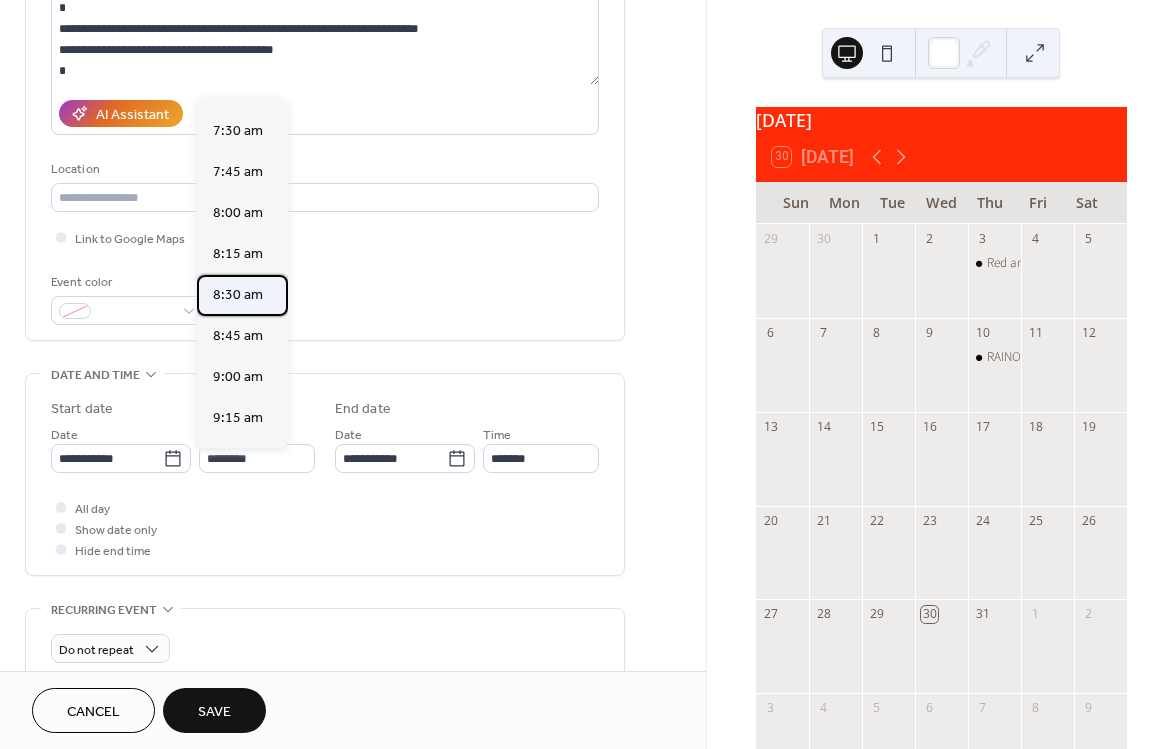 click on "8:30 am" at bounding box center [238, 295] 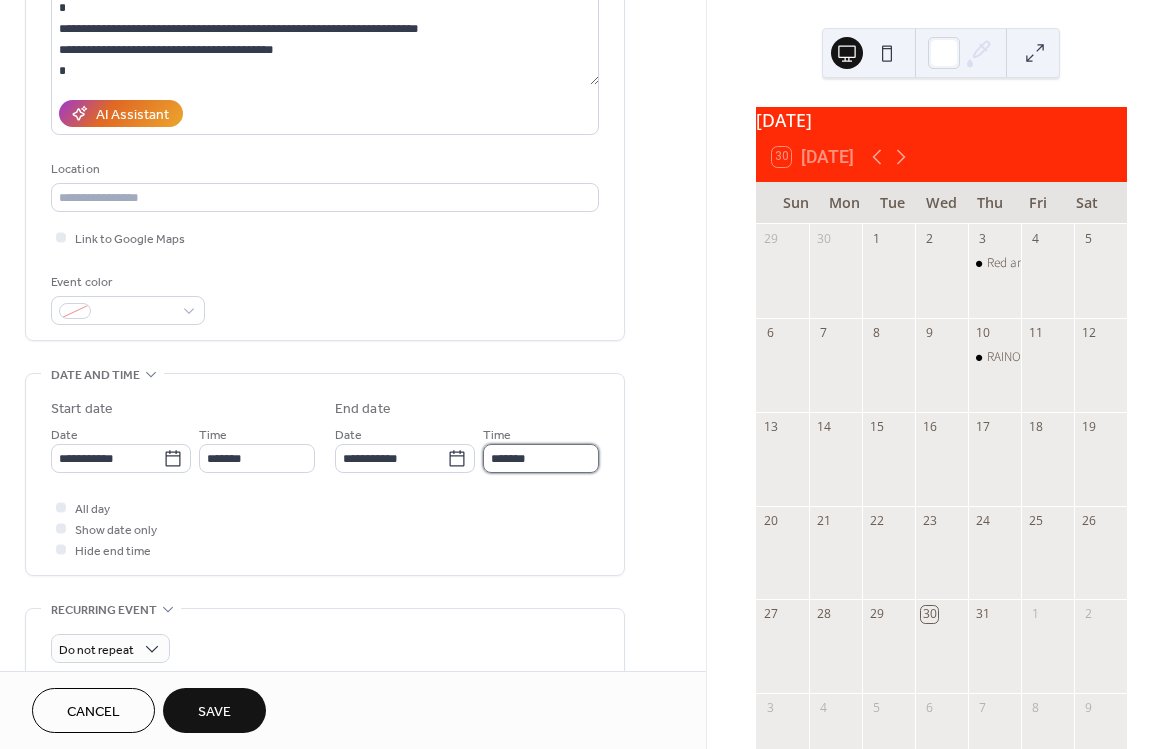 click on "*******" at bounding box center [541, 458] 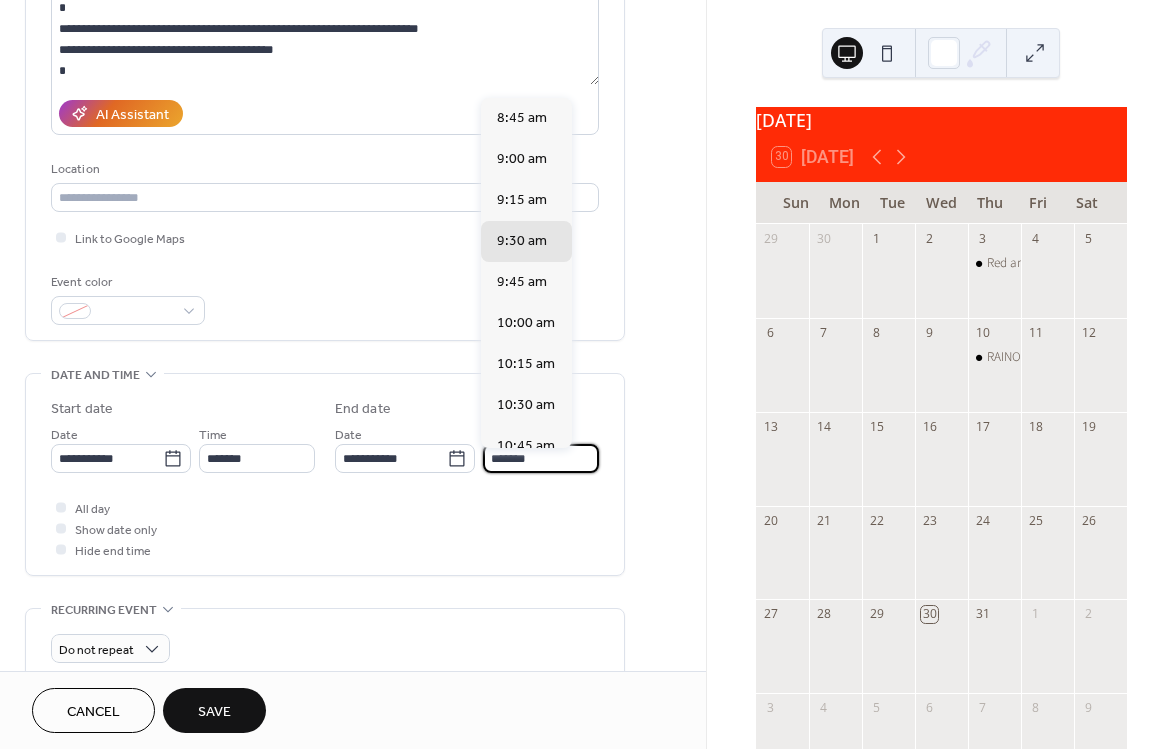 click on "*******" at bounding box center [541, 458] 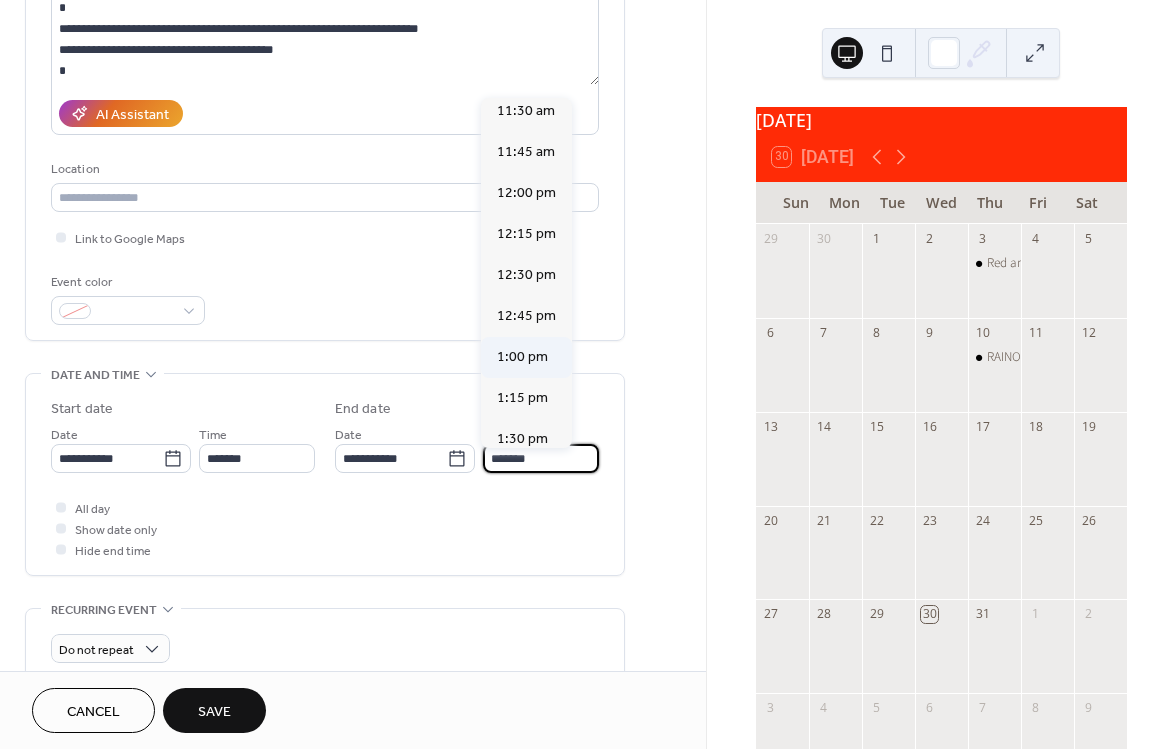 scroll, scrollTop: 470, scrollLeft: 0, axis: vertical 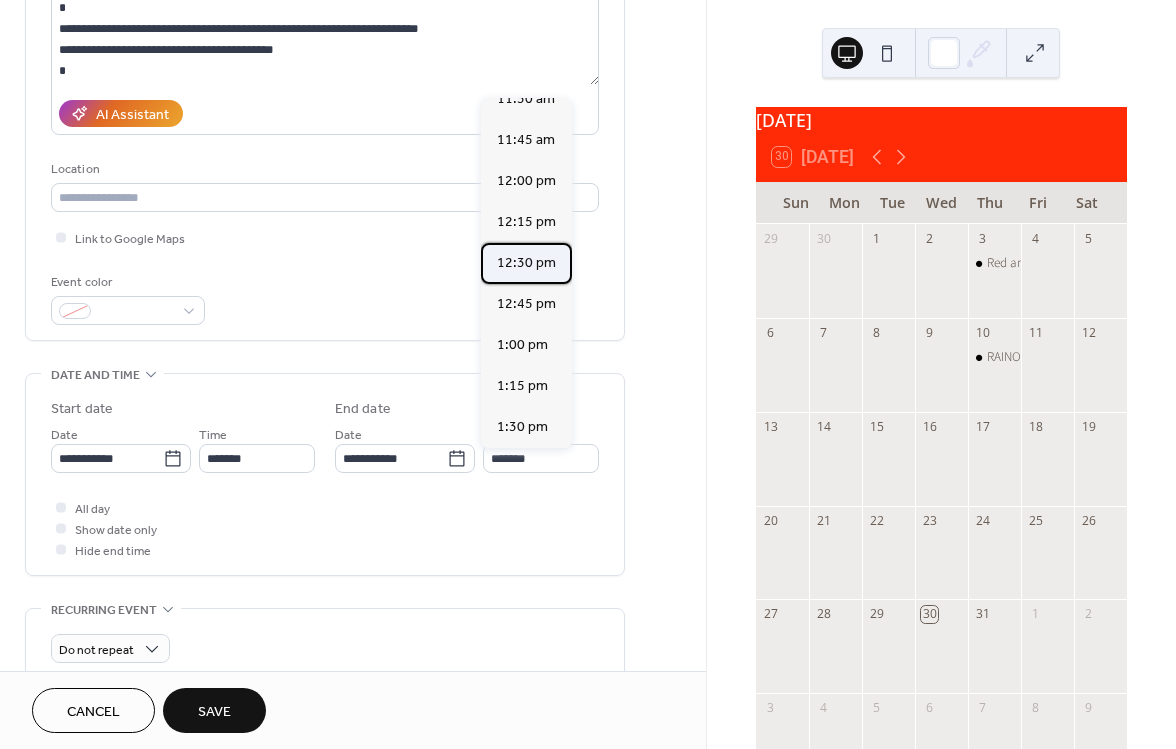 click on "12:30 pm" at bounding box center [526, 263] 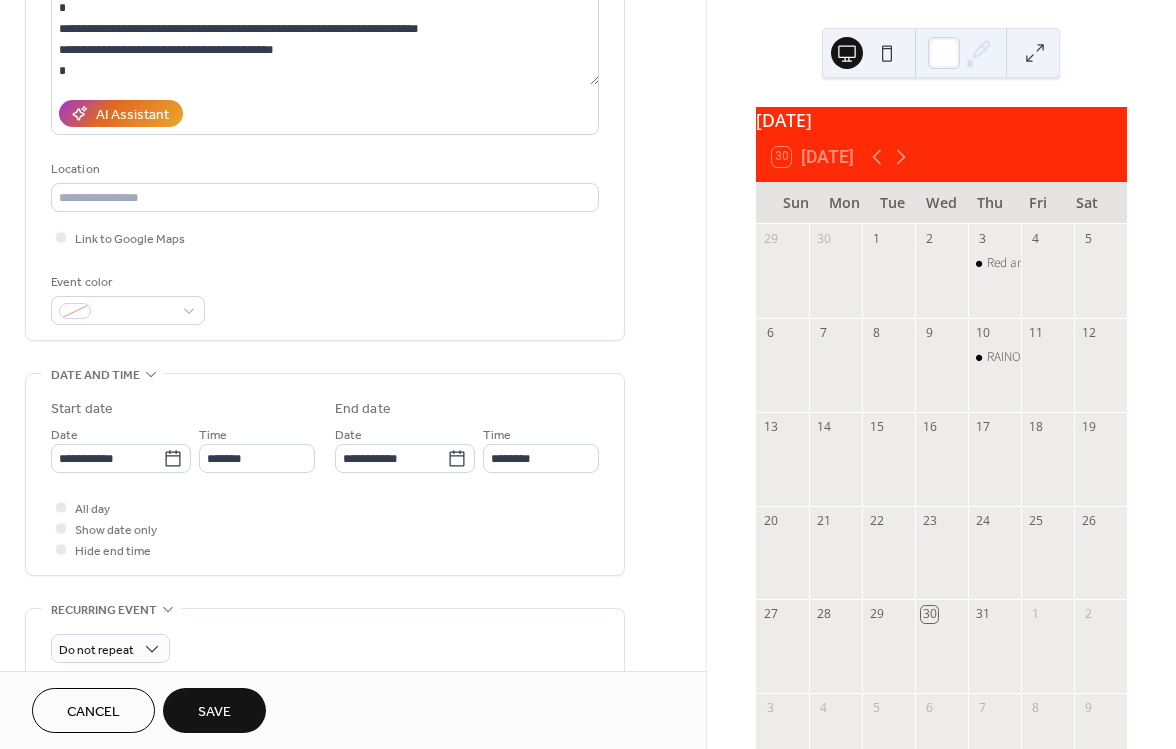 click on "Save" at bounding box center [214, 712] 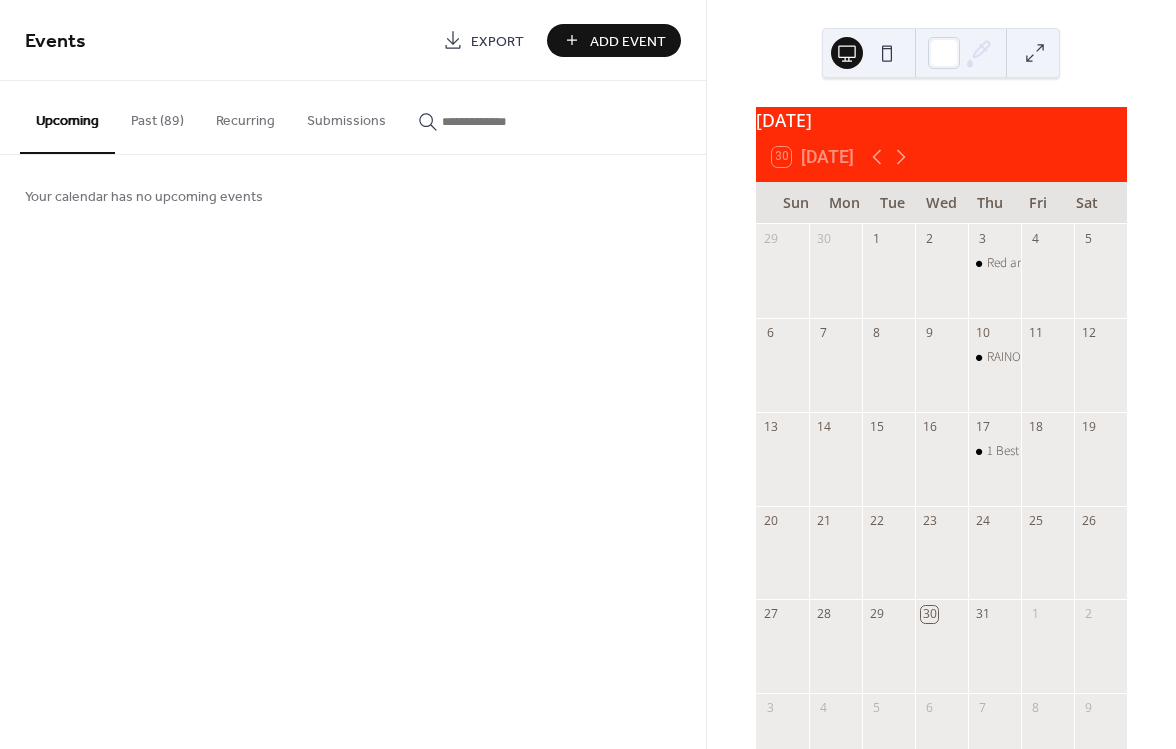 click on "Add Event" at bounding box center (628, 41) 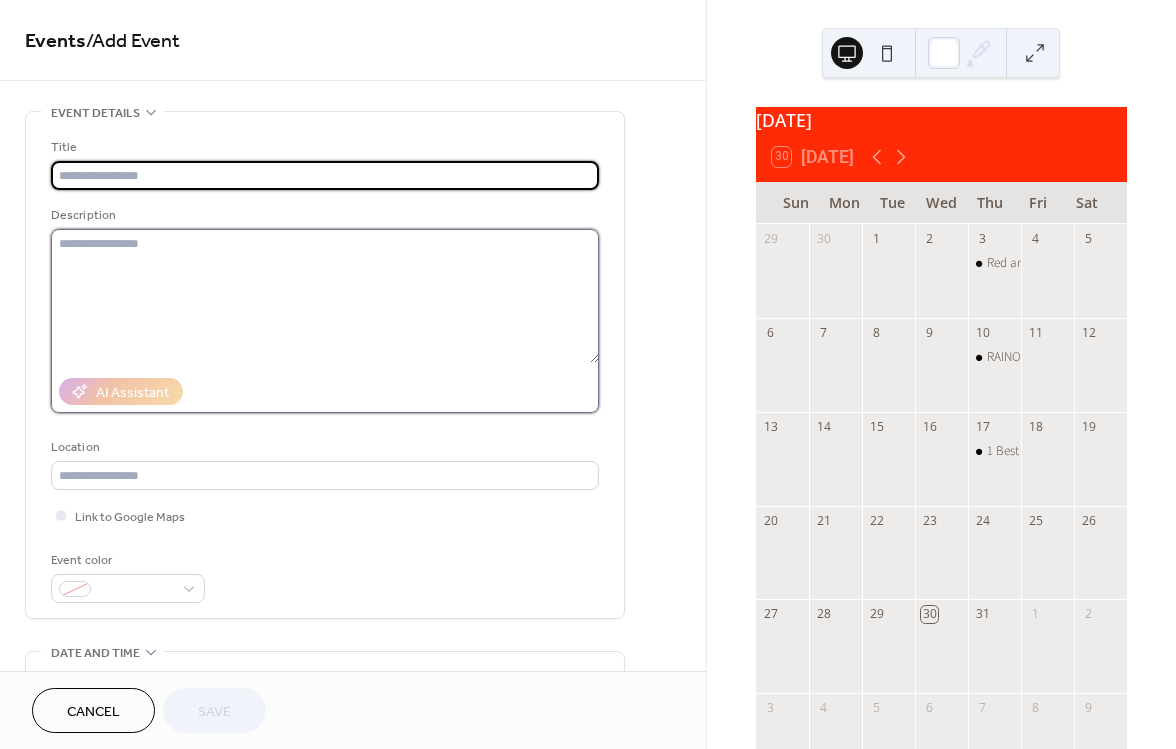 click at bounding box center [325, 296] 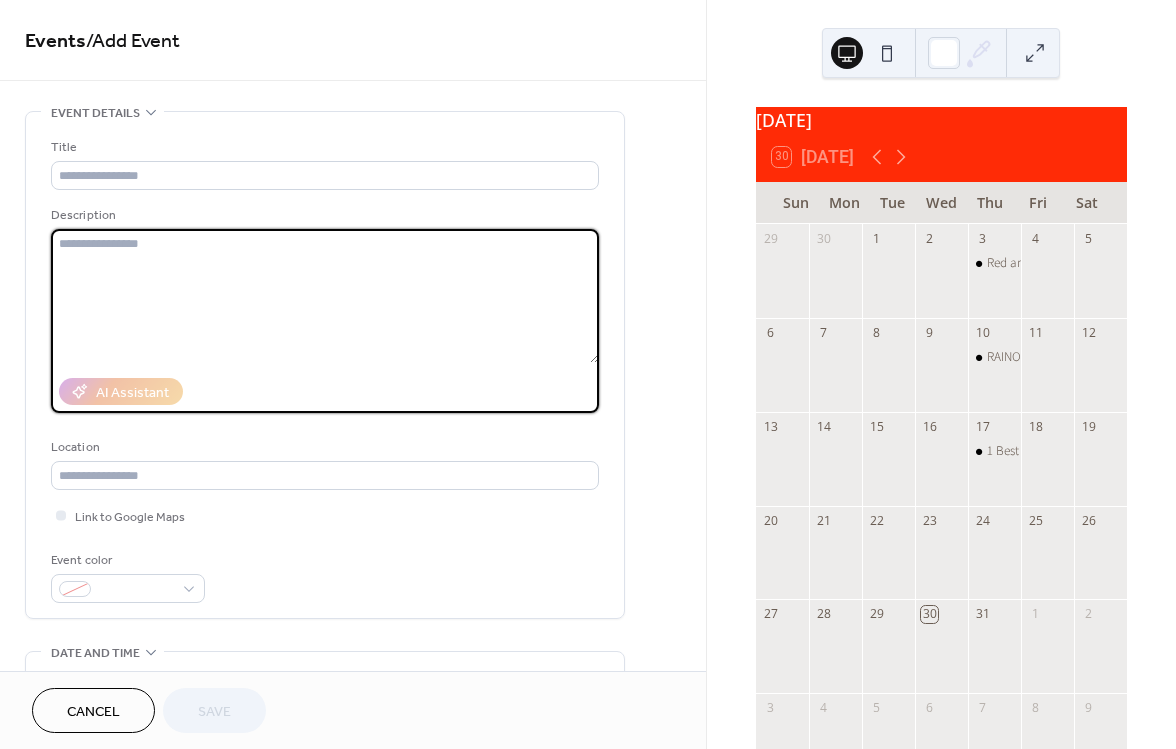 paste on "**********" 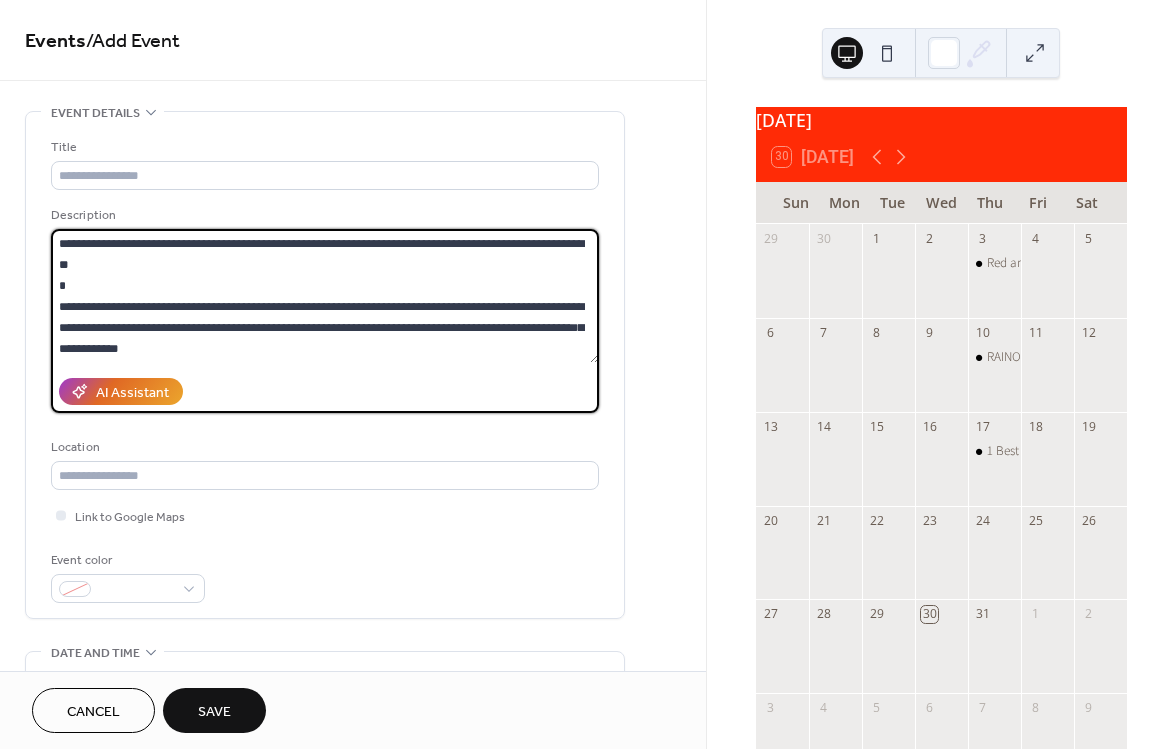 scroll, scrollTop: 315, scrollLeft: 0, axis: vertical 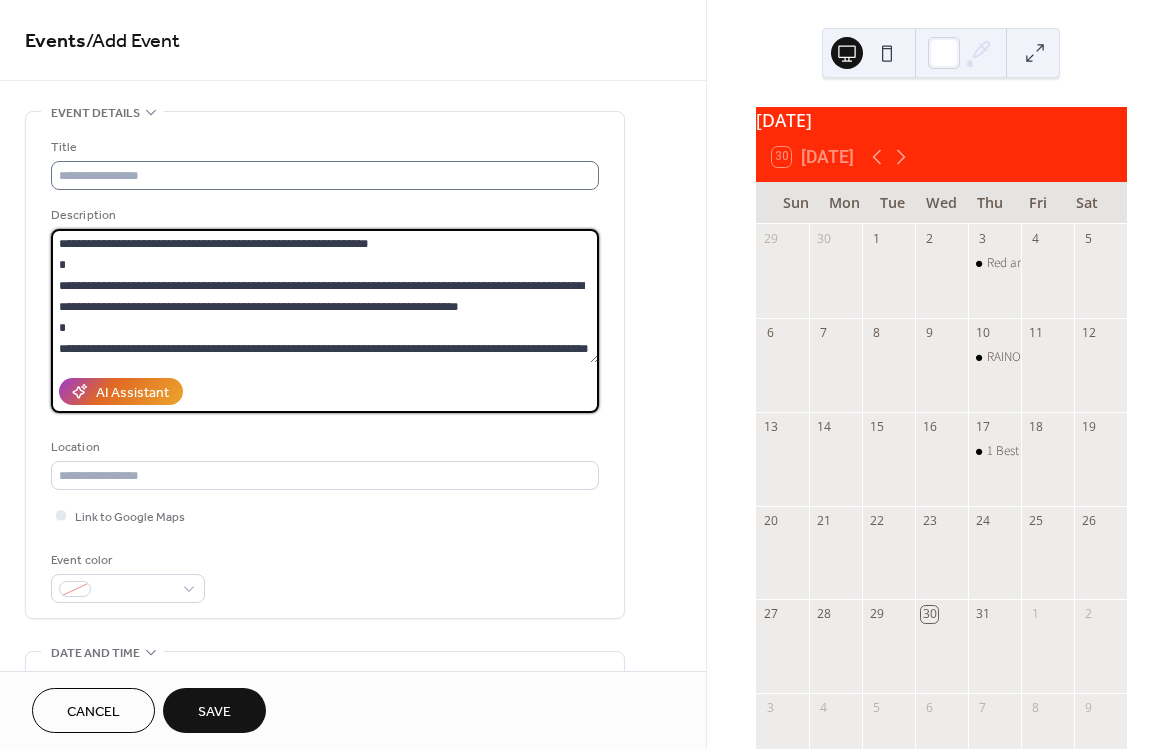 type on "**********" 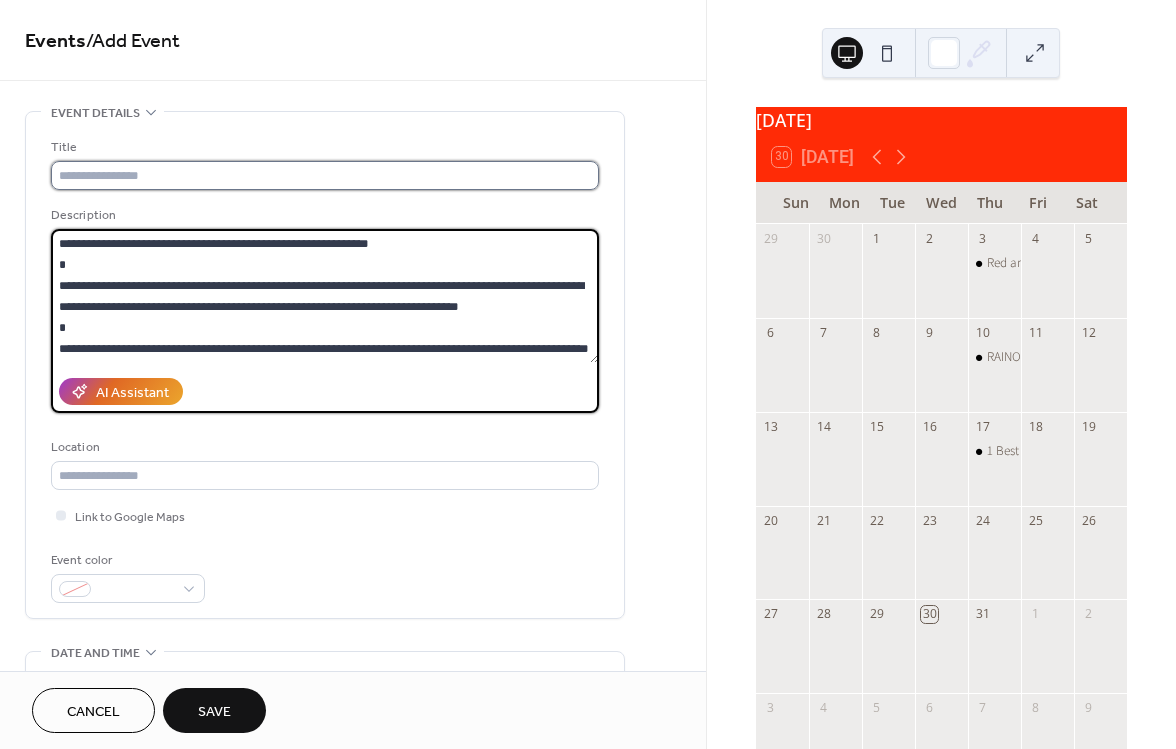 click at bounding box center [325, 175] 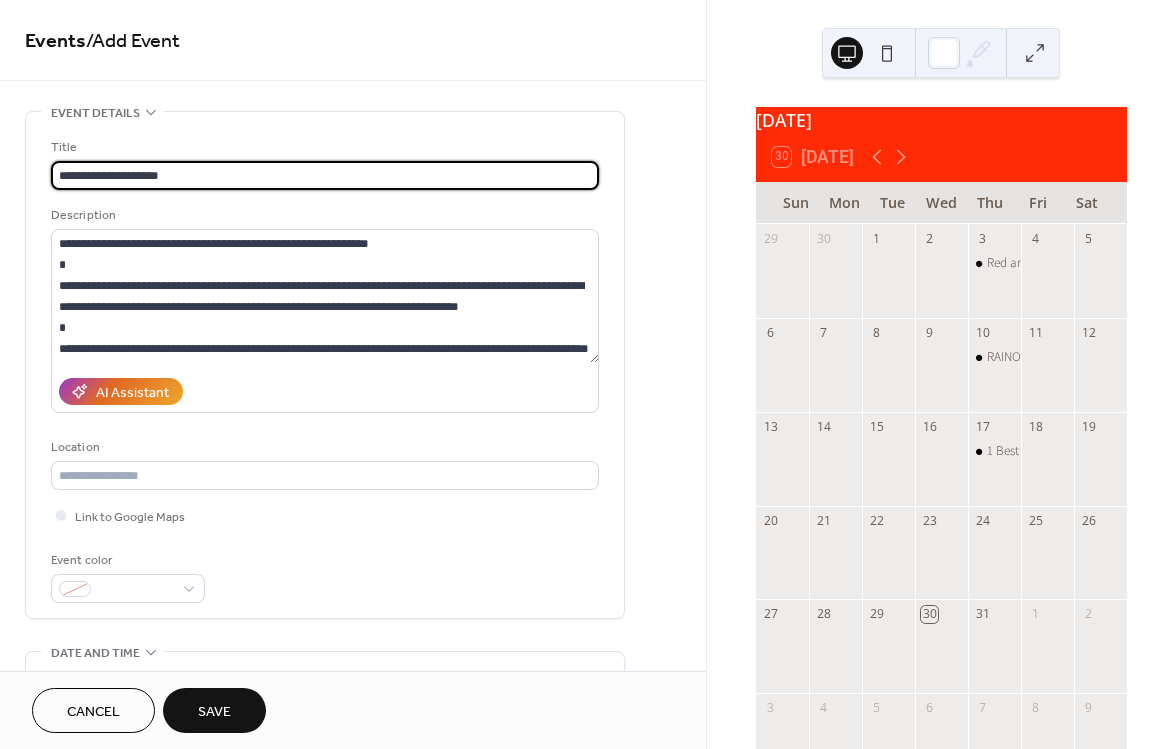 click on "**********" at bounding box center [325, 175] 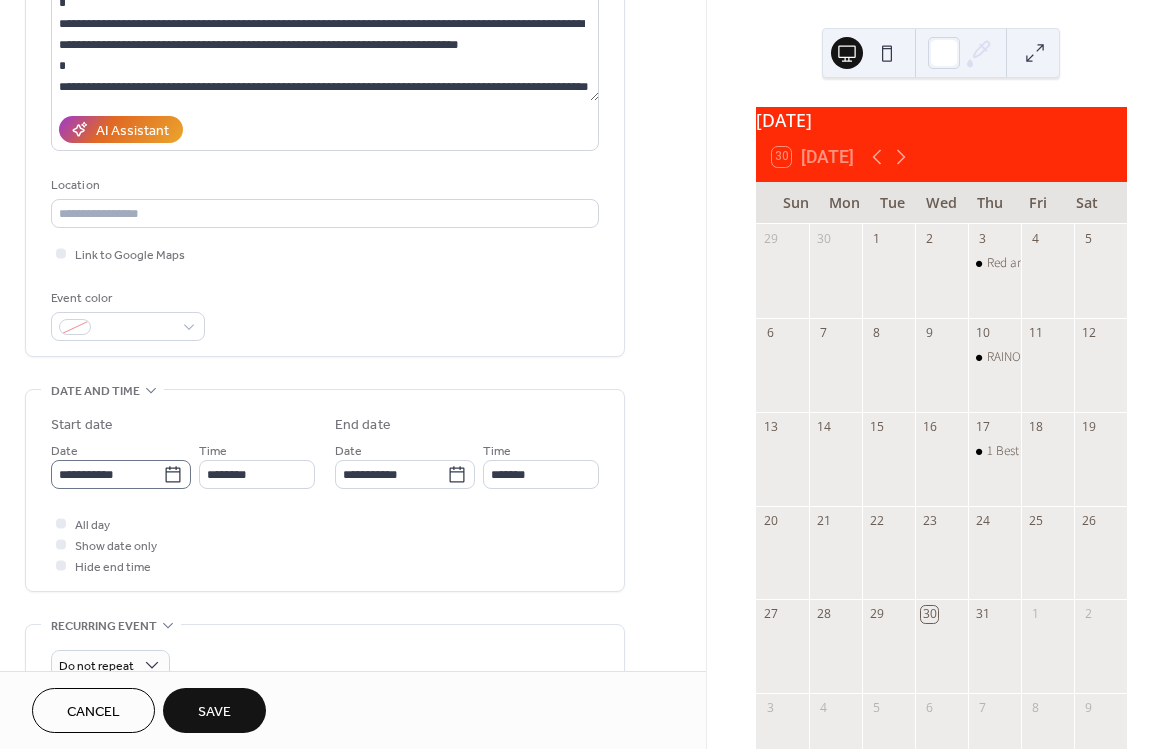 scroll, scrollTop: 263, scrollLeft: 0, axis: vertical 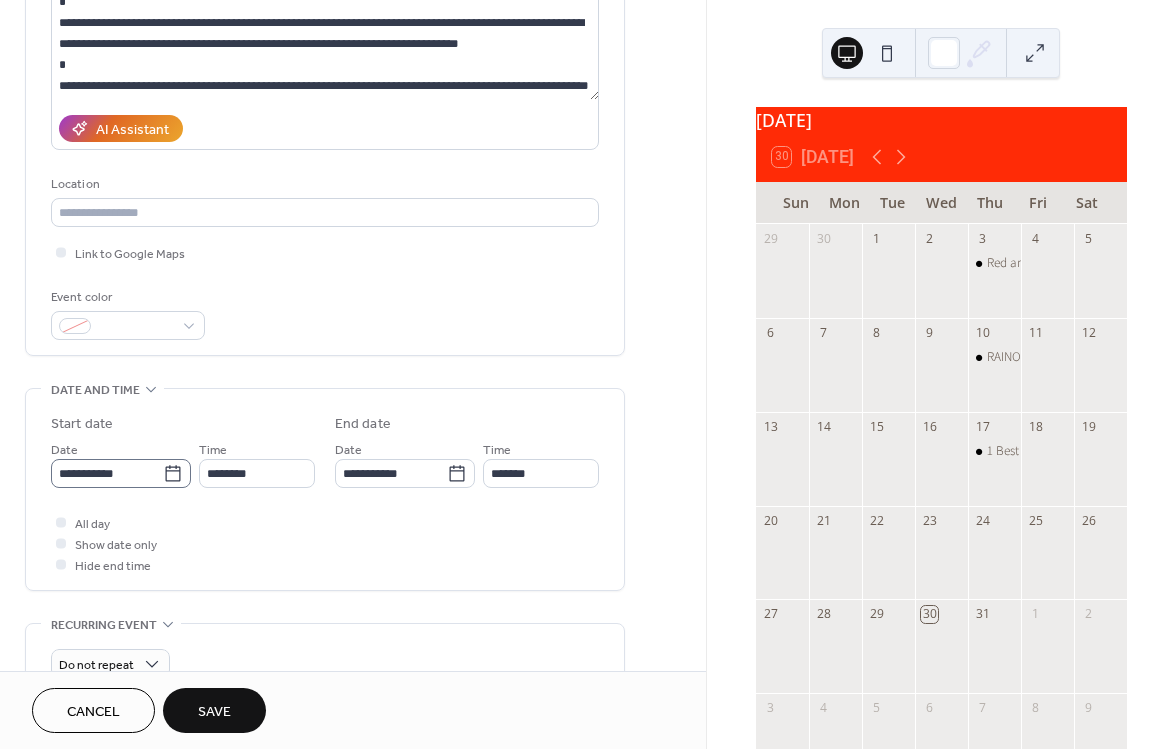 type on "**********" 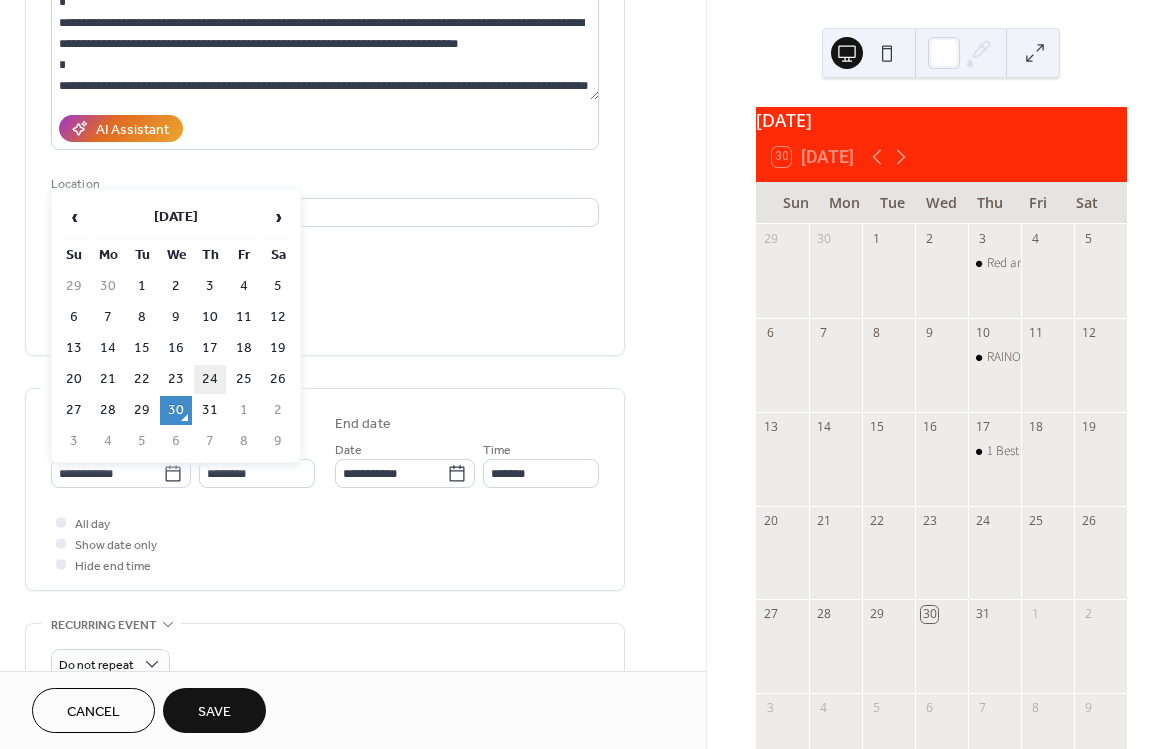 click on "24" at bounding box center [210, 379] 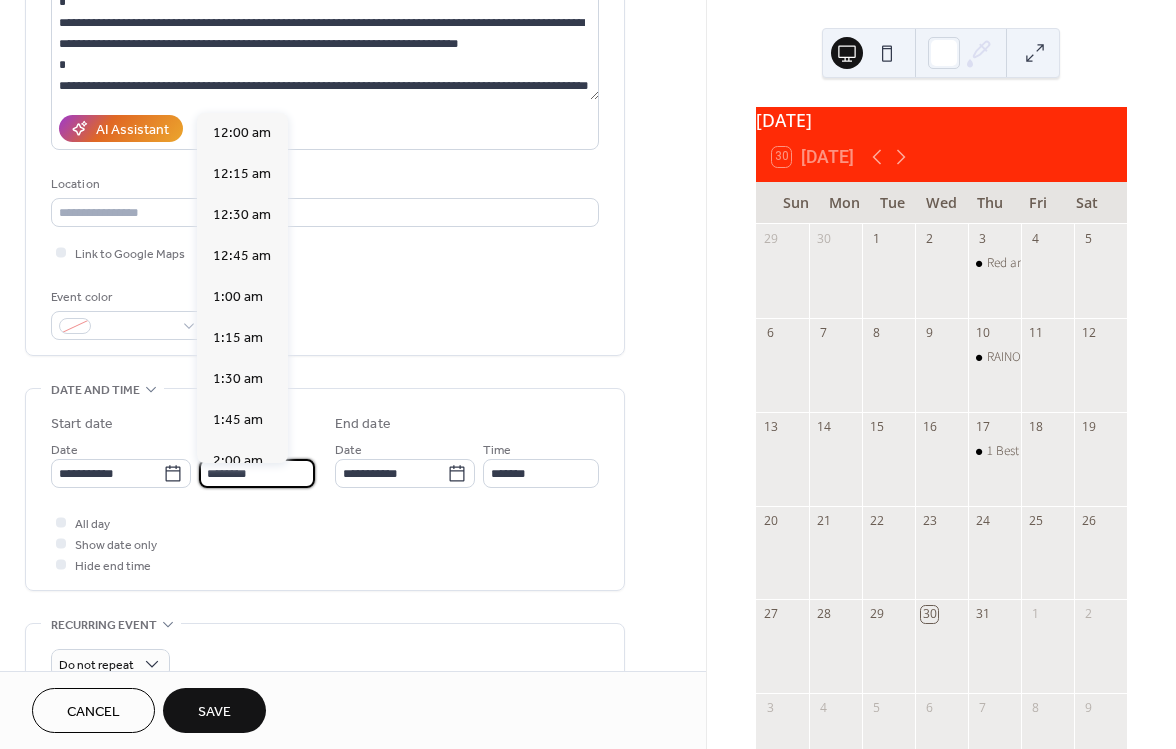 click on "********" at bounding box center (257, 473) 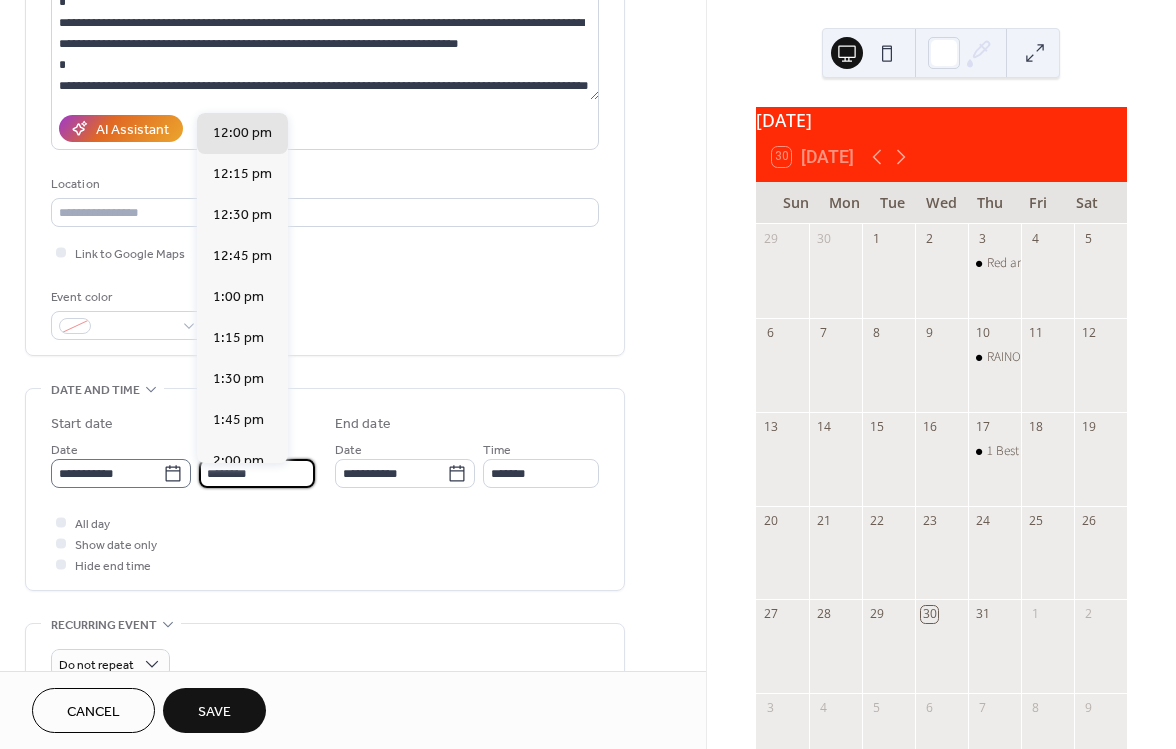 drag, startPoint x: 185, startPoint y: 480, endPoint x: 167, endPoint y: 480, distance: 18 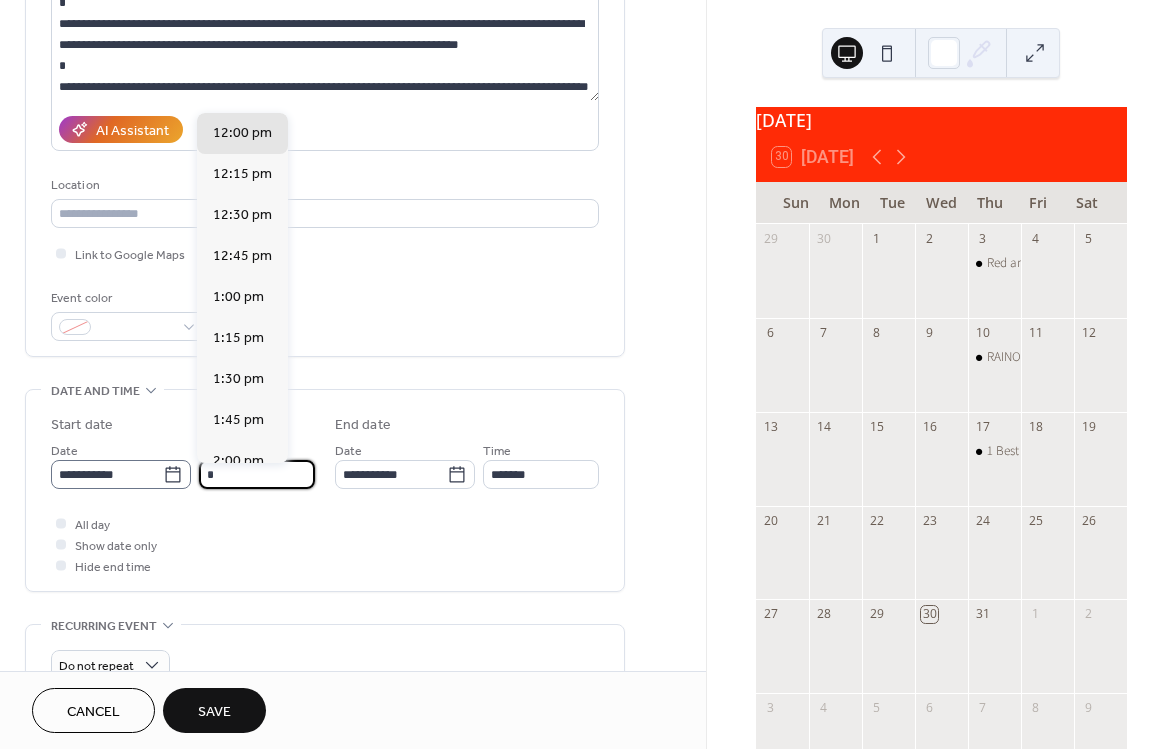 scroll, scrollTop: 1312, scrollLeft: 0, axis: vertical 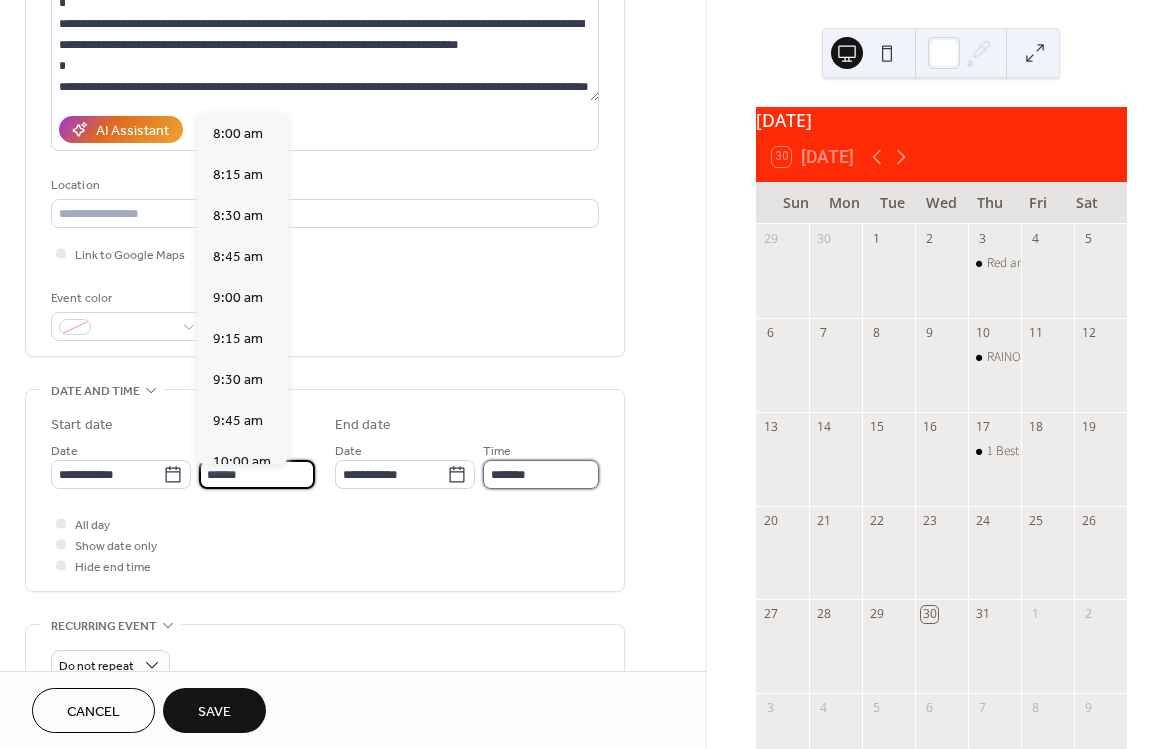 click on "*******" at bounding box center [541, 474] 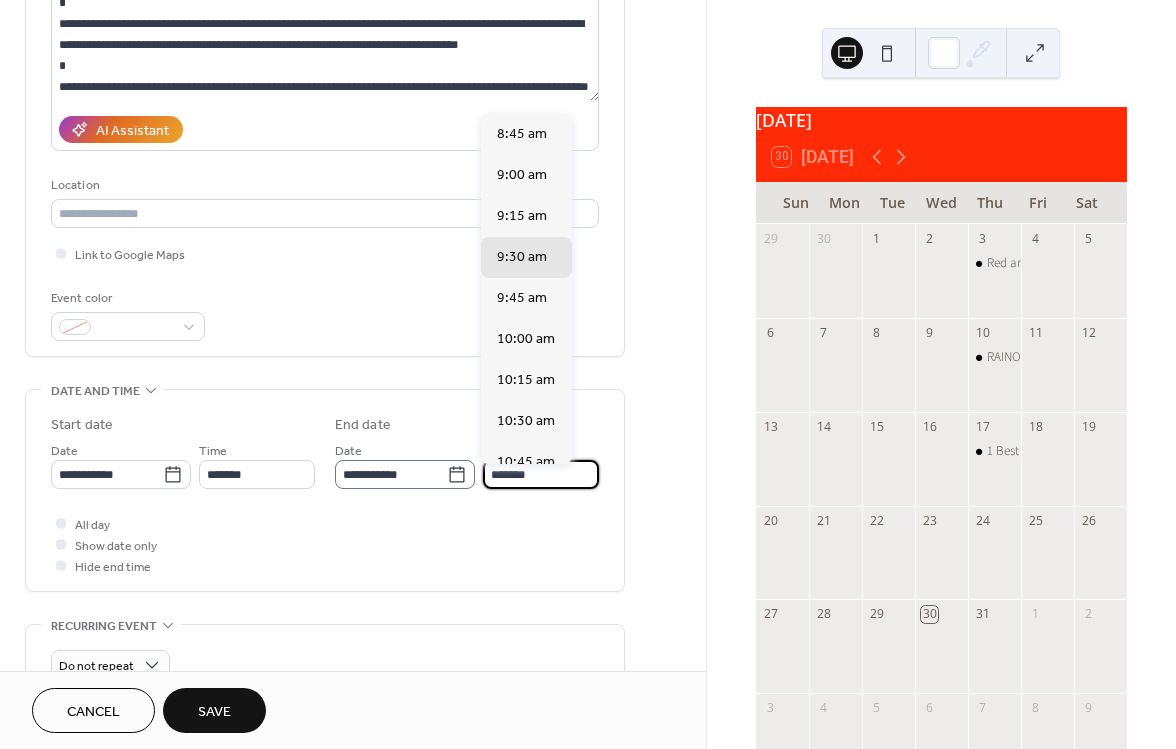 drag, startPoint x: 495, startPoint y: 475, endPoint x: 449, endPoint y: 472, distance: 46.09772 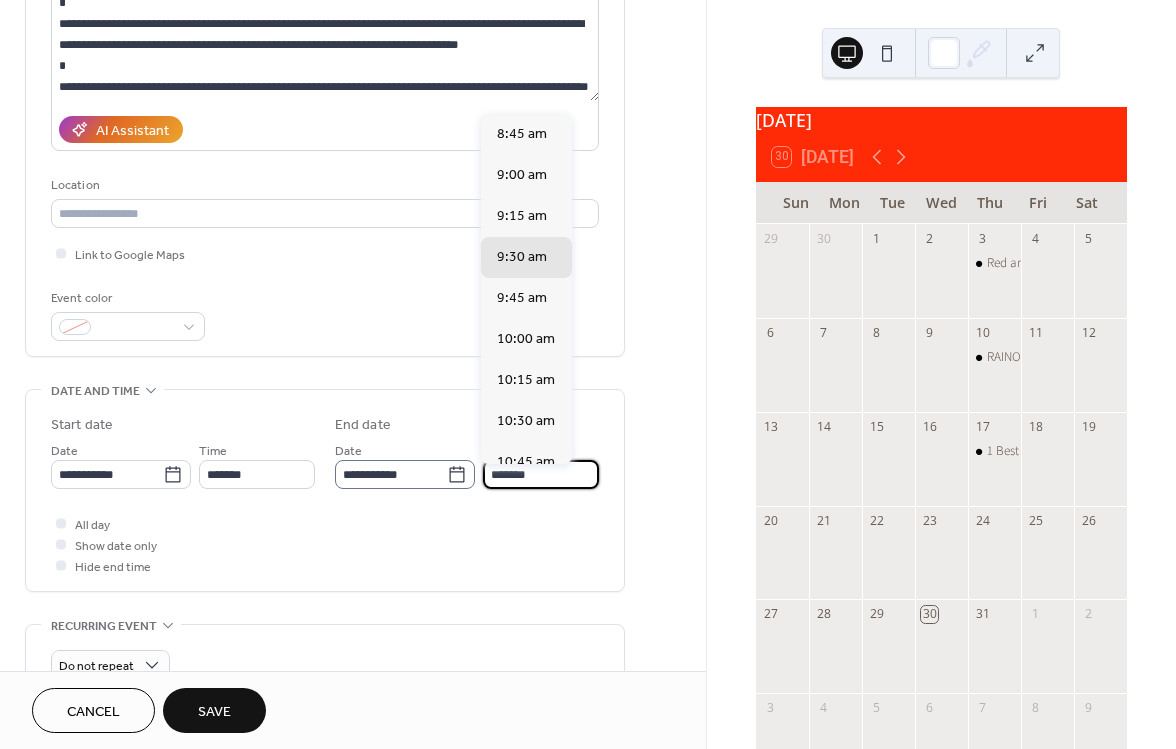 click on "**********" at bounding box center (467, 464) 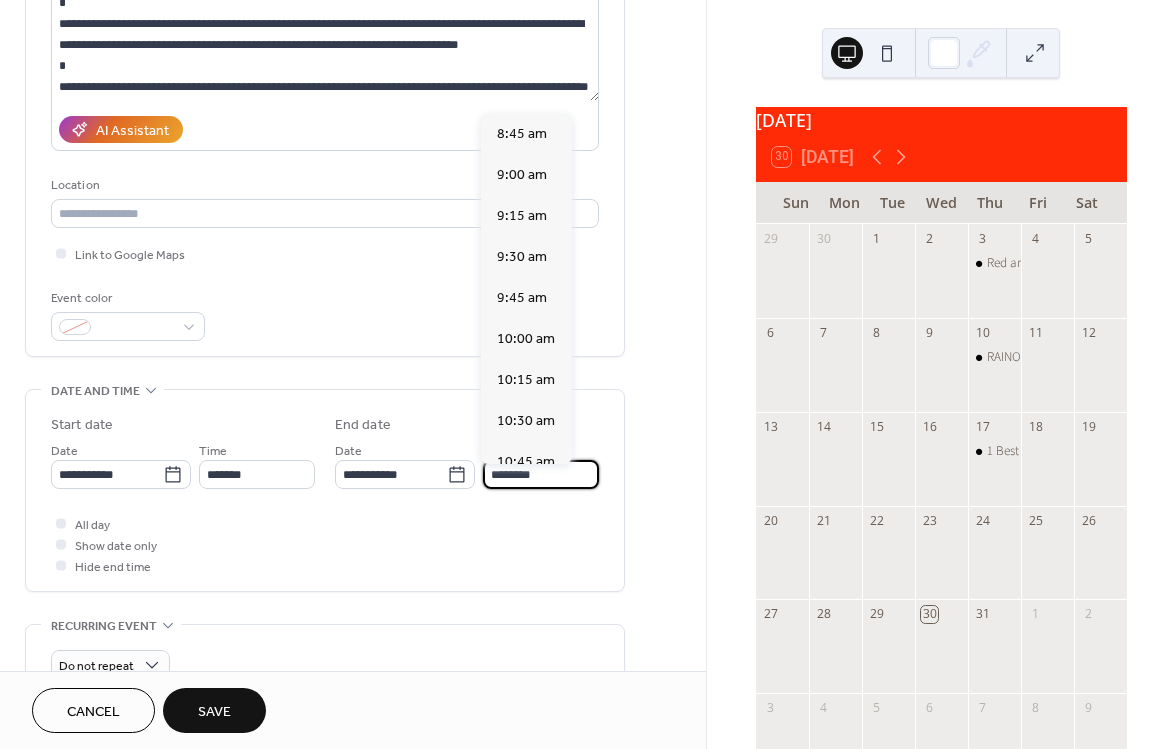 drag, startPoint x: 522, startPoint y: 478, endPoint x: 541, endPoint y: 478, distance: 19 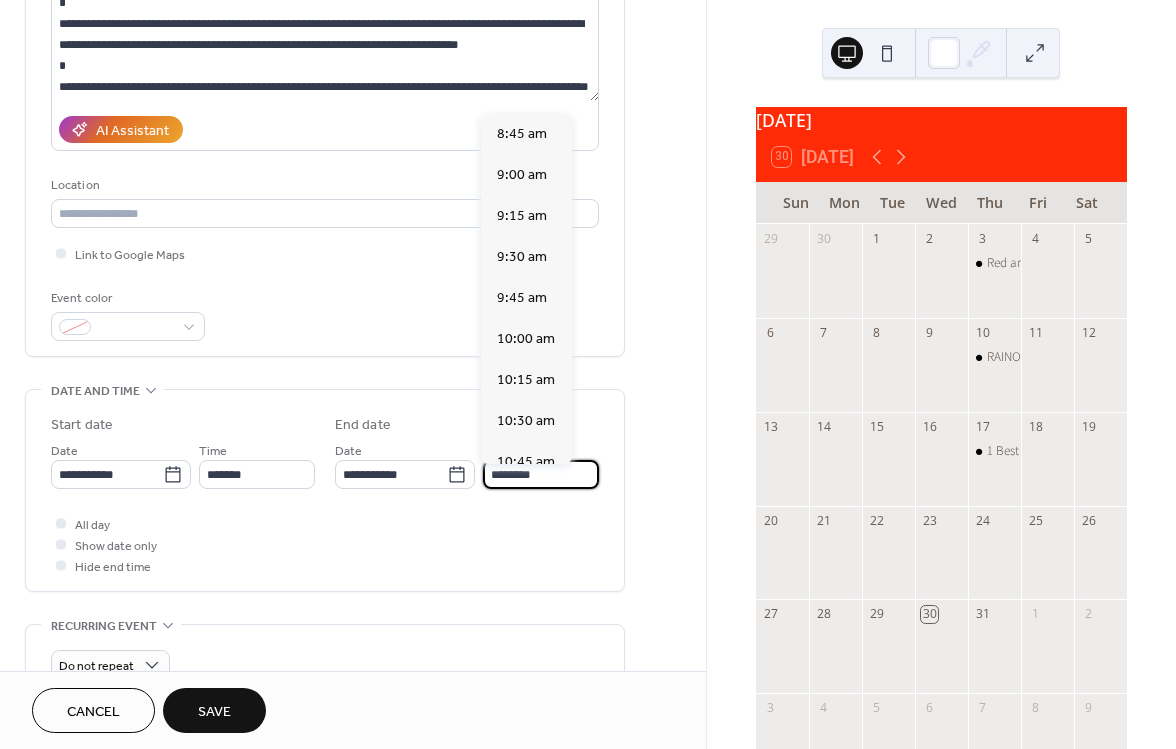 scroll, scrollTop: 615, scrollLeft: 0, axis: vertical 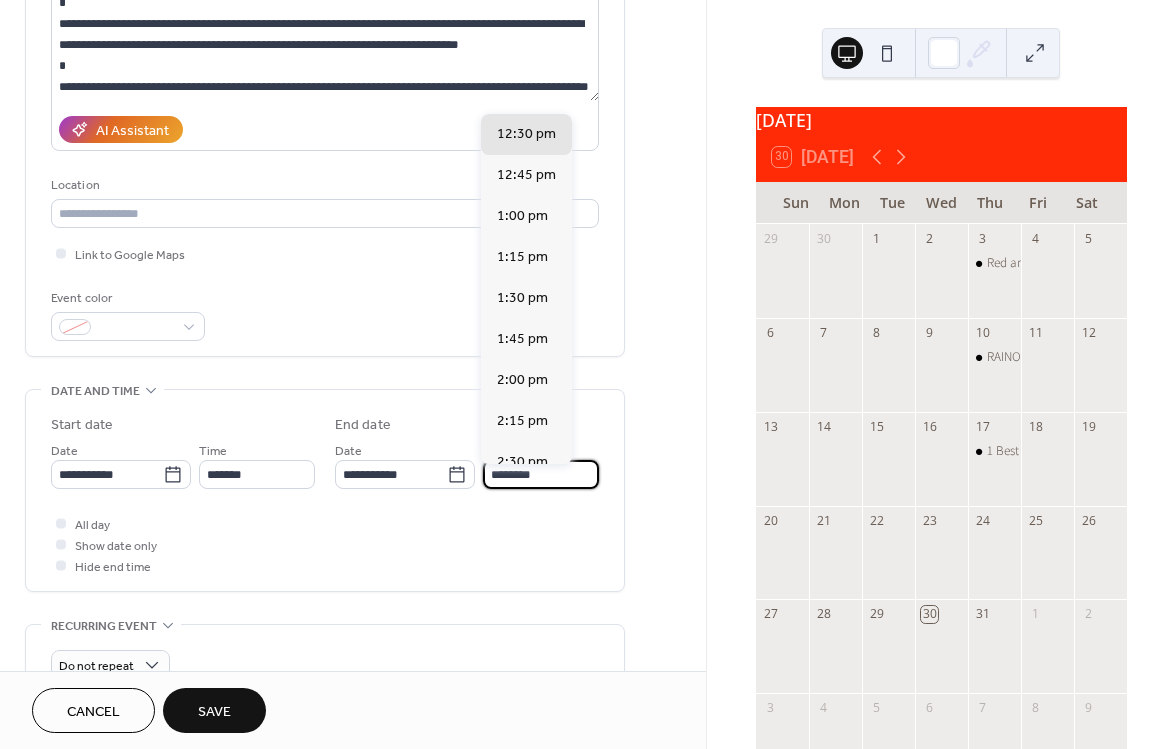 type on "********" 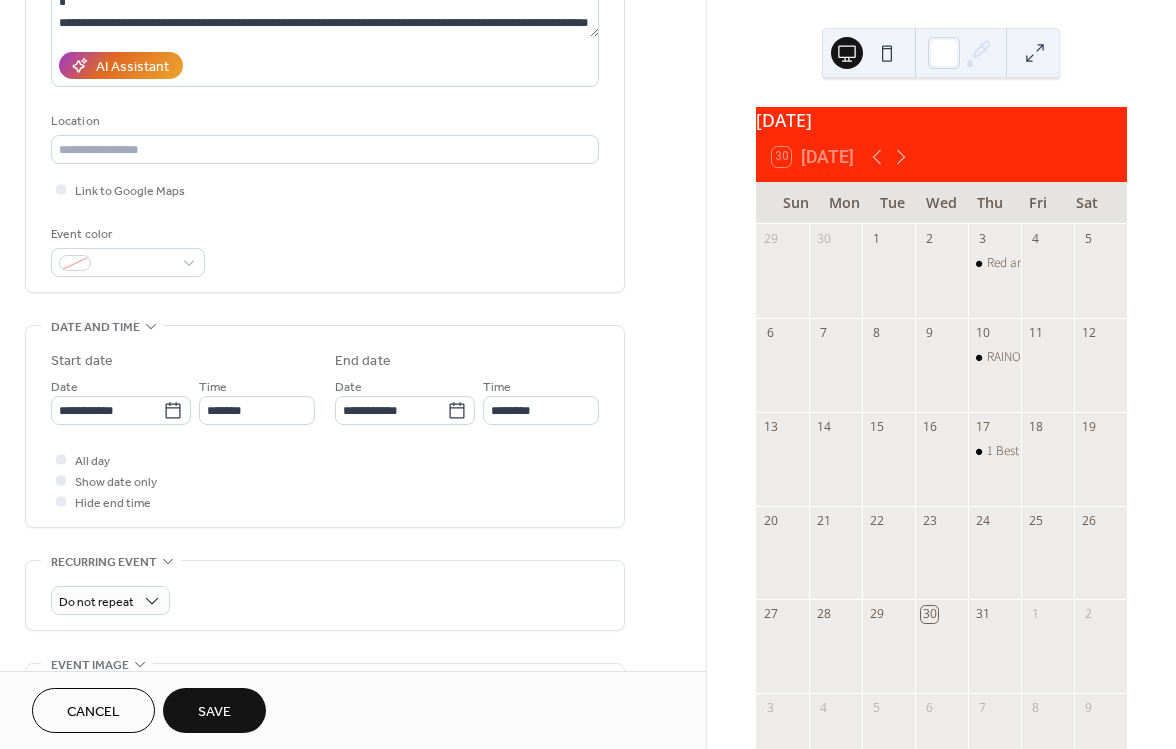 scroll, scrollTop: 327, scrollLeft: 0, axis: vertical 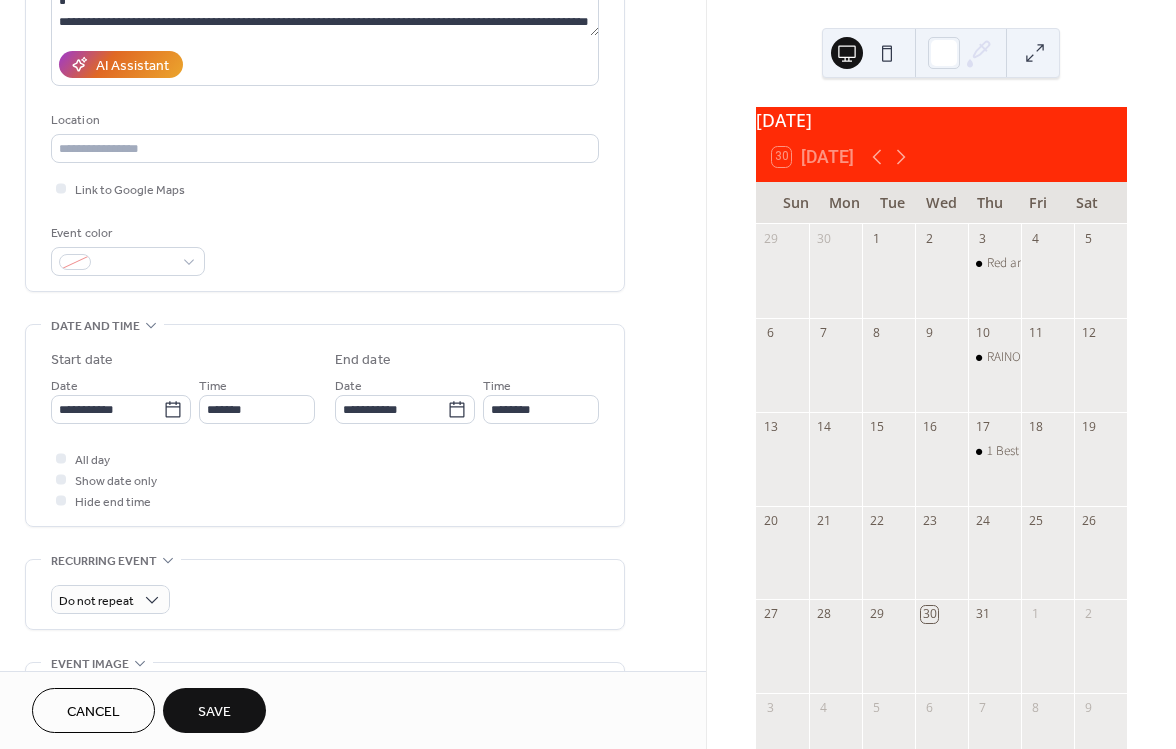 click on "Save" at bounding box center (214, 712) 